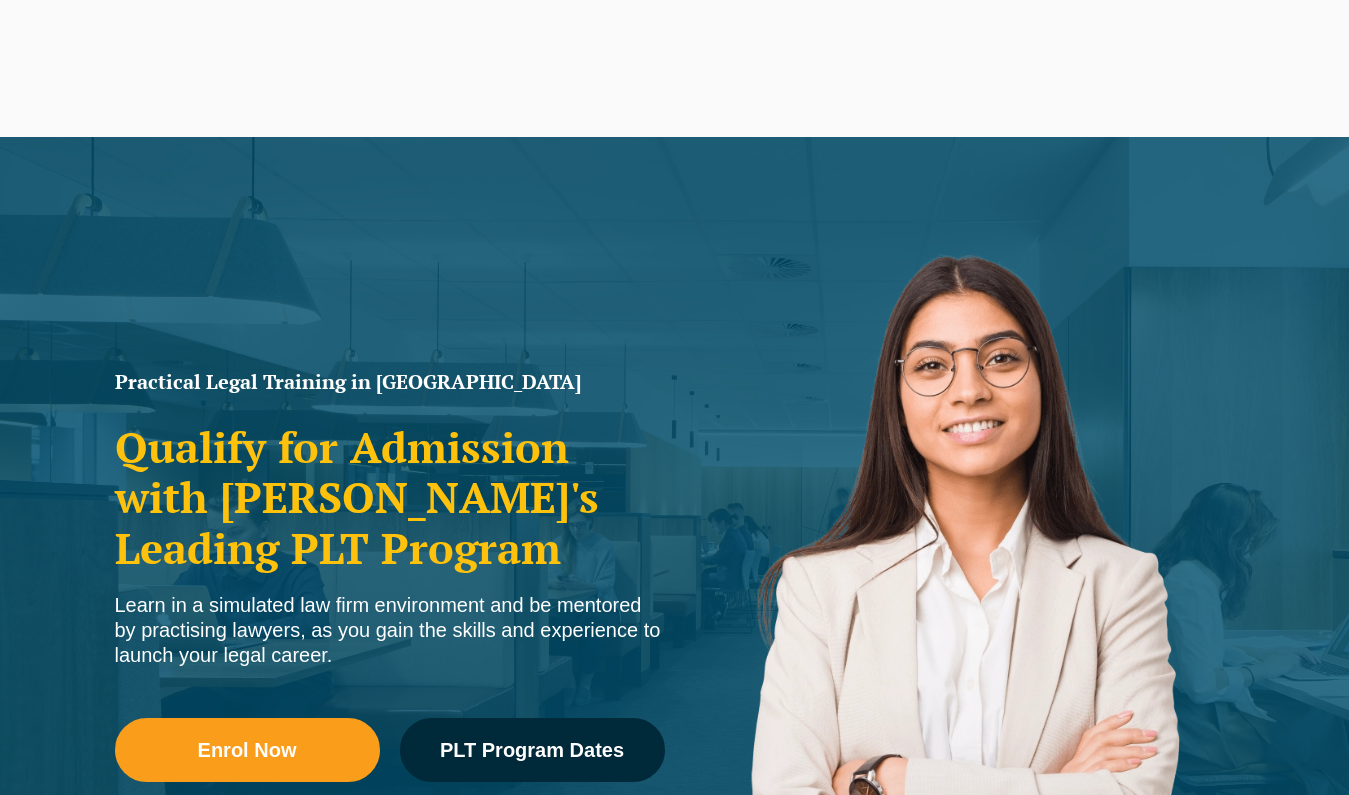 scroll, scrollTop: 0, scrollLeft: 0, axis: both 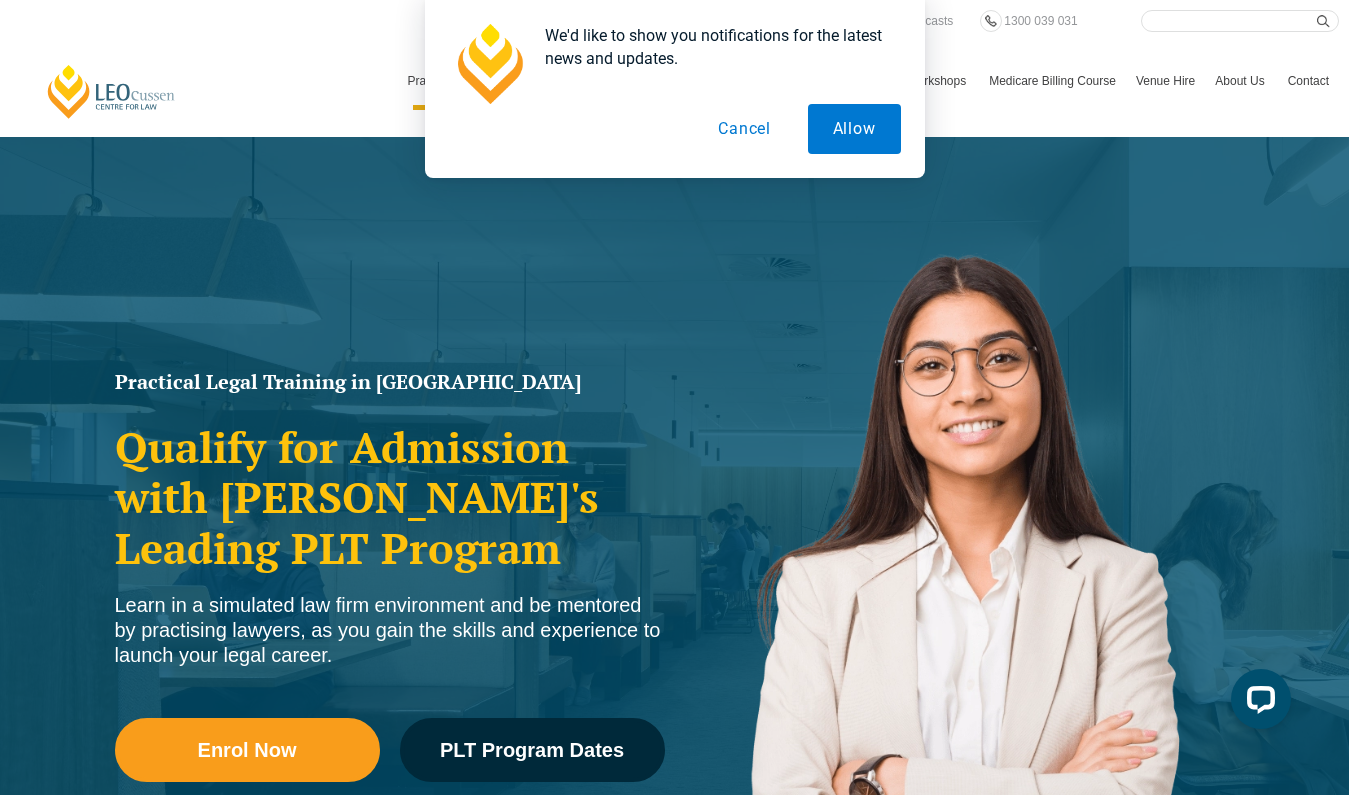click on "Cancel" at bounding box center (744, 129) 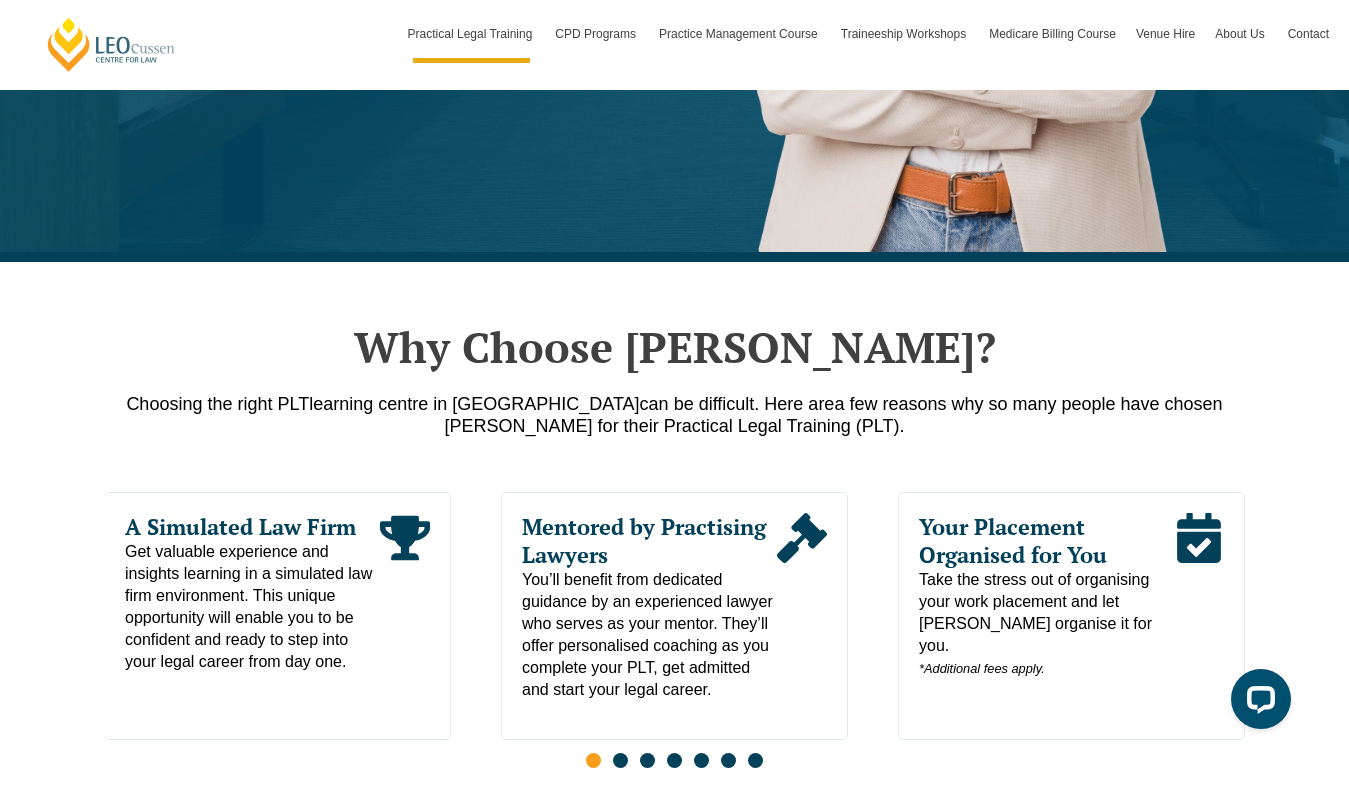 scroll, scrollTop: 759, scrollLeft: 0, axis: vertical 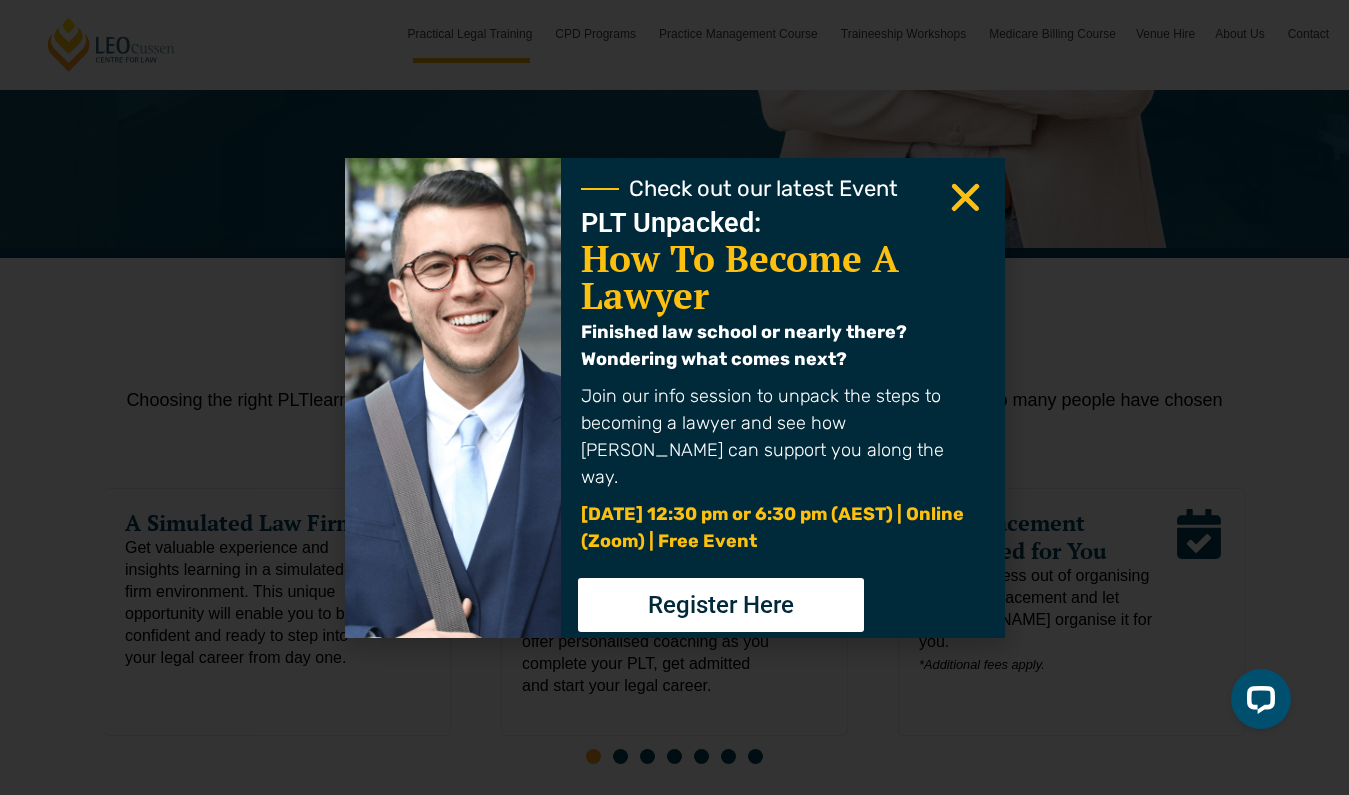 click 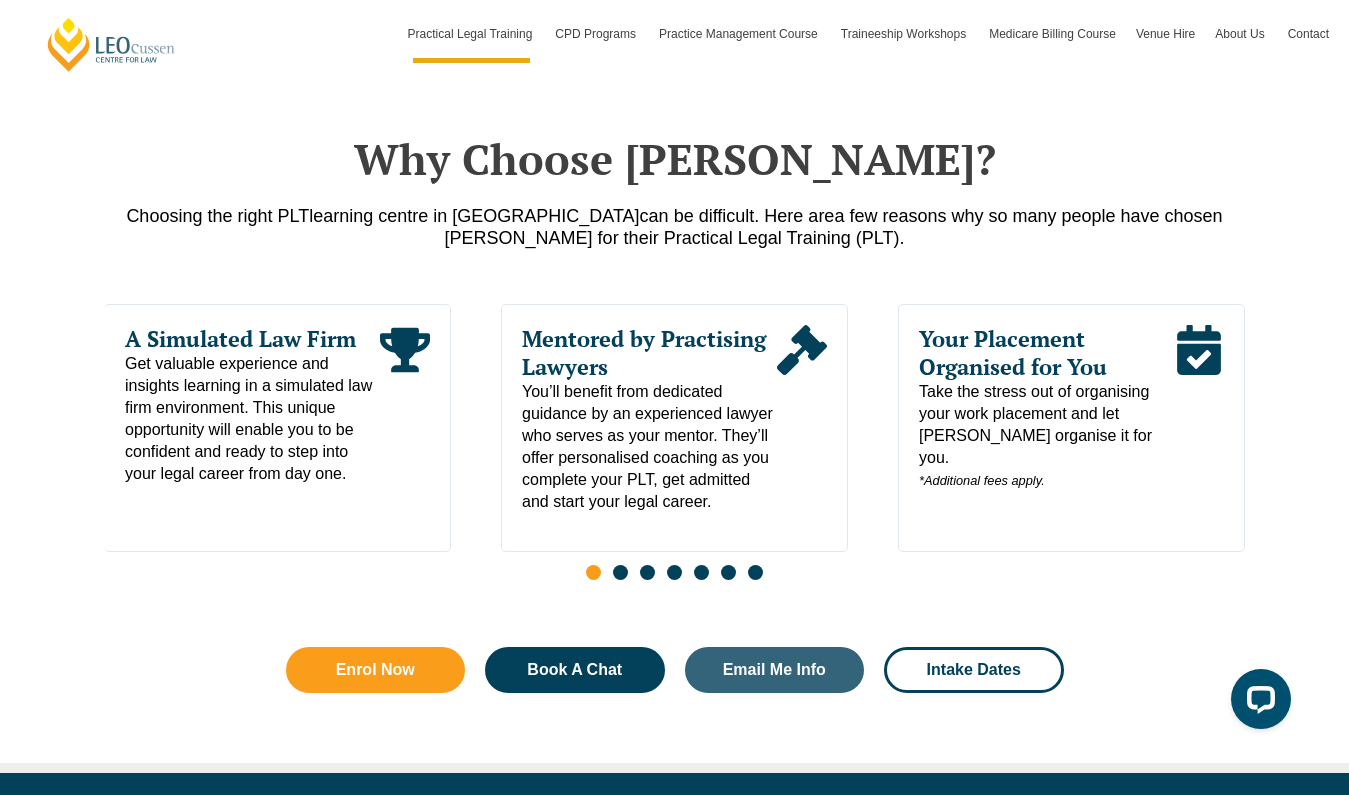 scroll, scrollTop: 970, scrollLeft: 0, axis: vertical 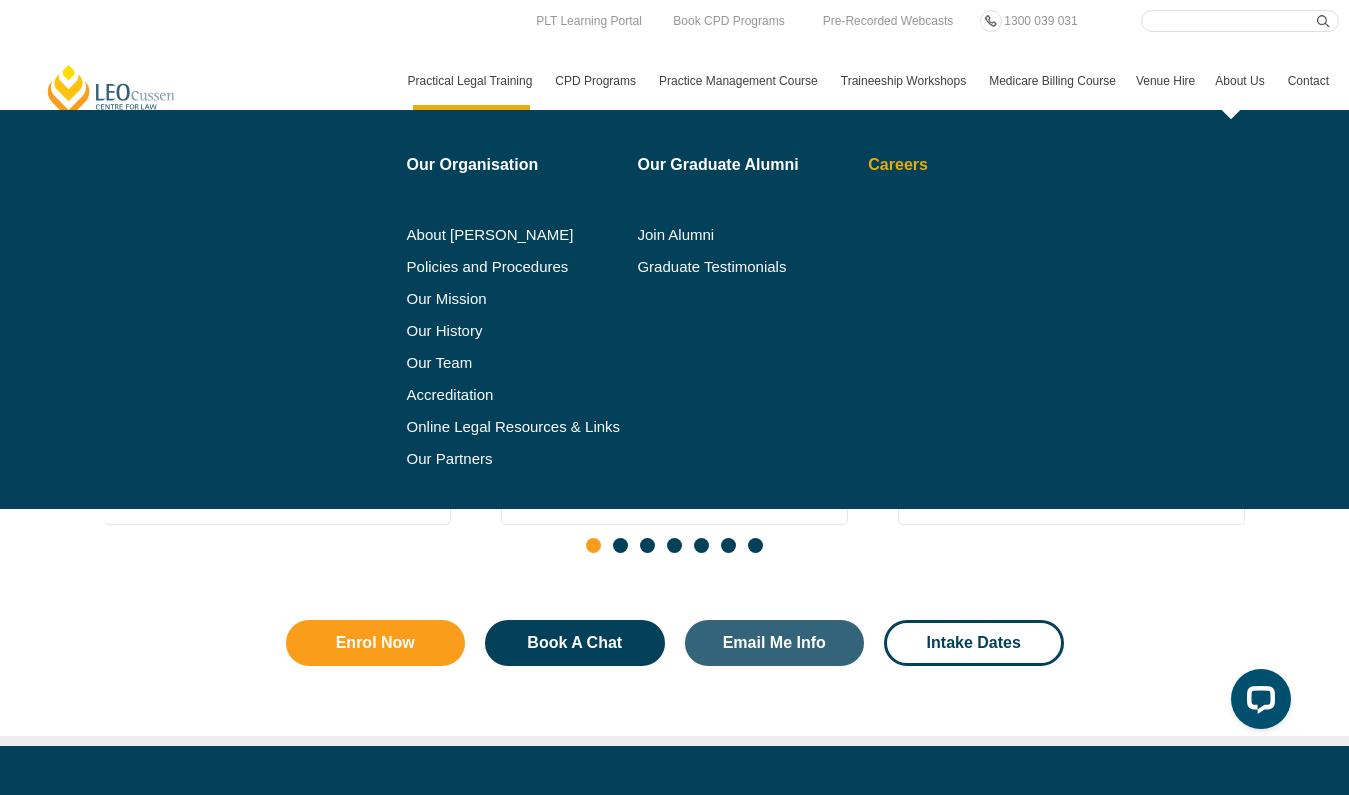 click on "Careers" at bounding box center (958, 165) 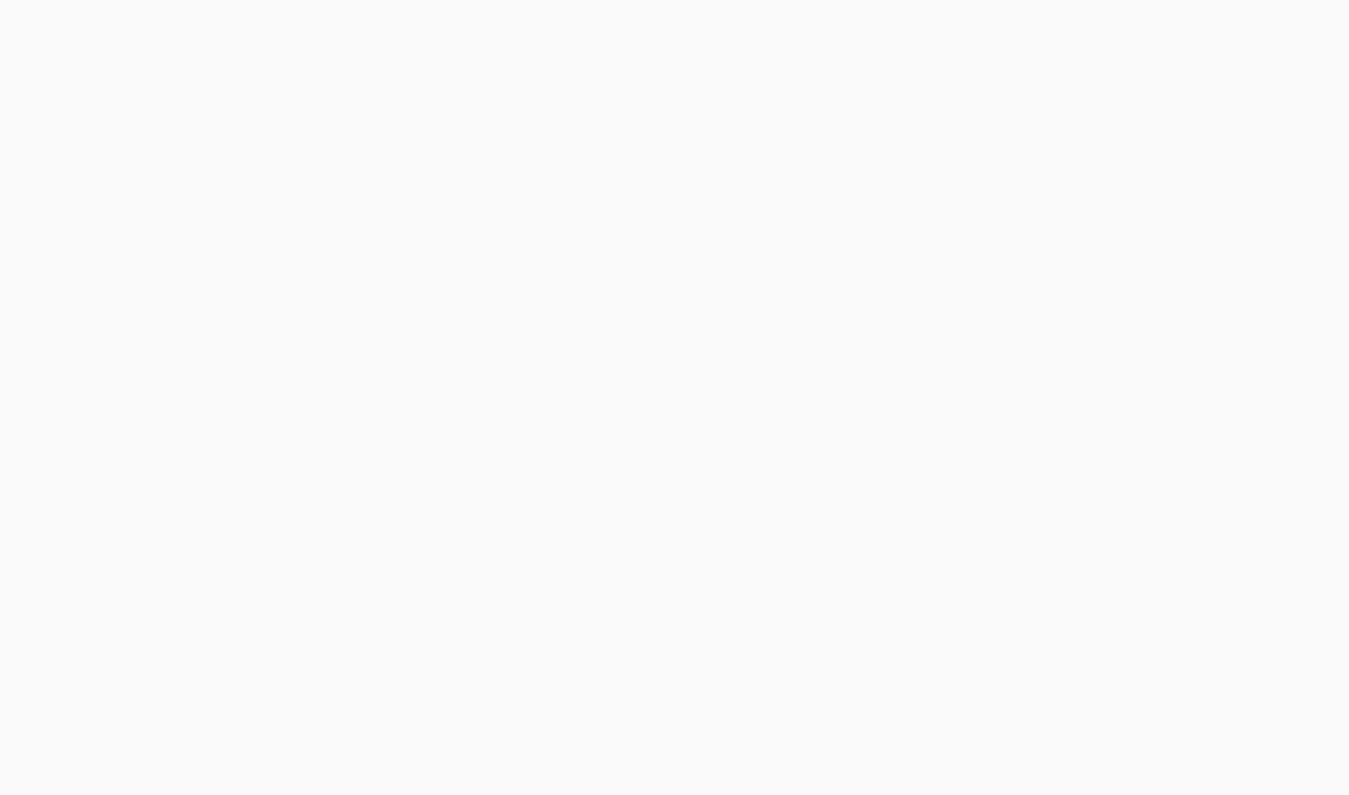 scroll, scrollTop: 0, scrollLeft: 0, axis: both 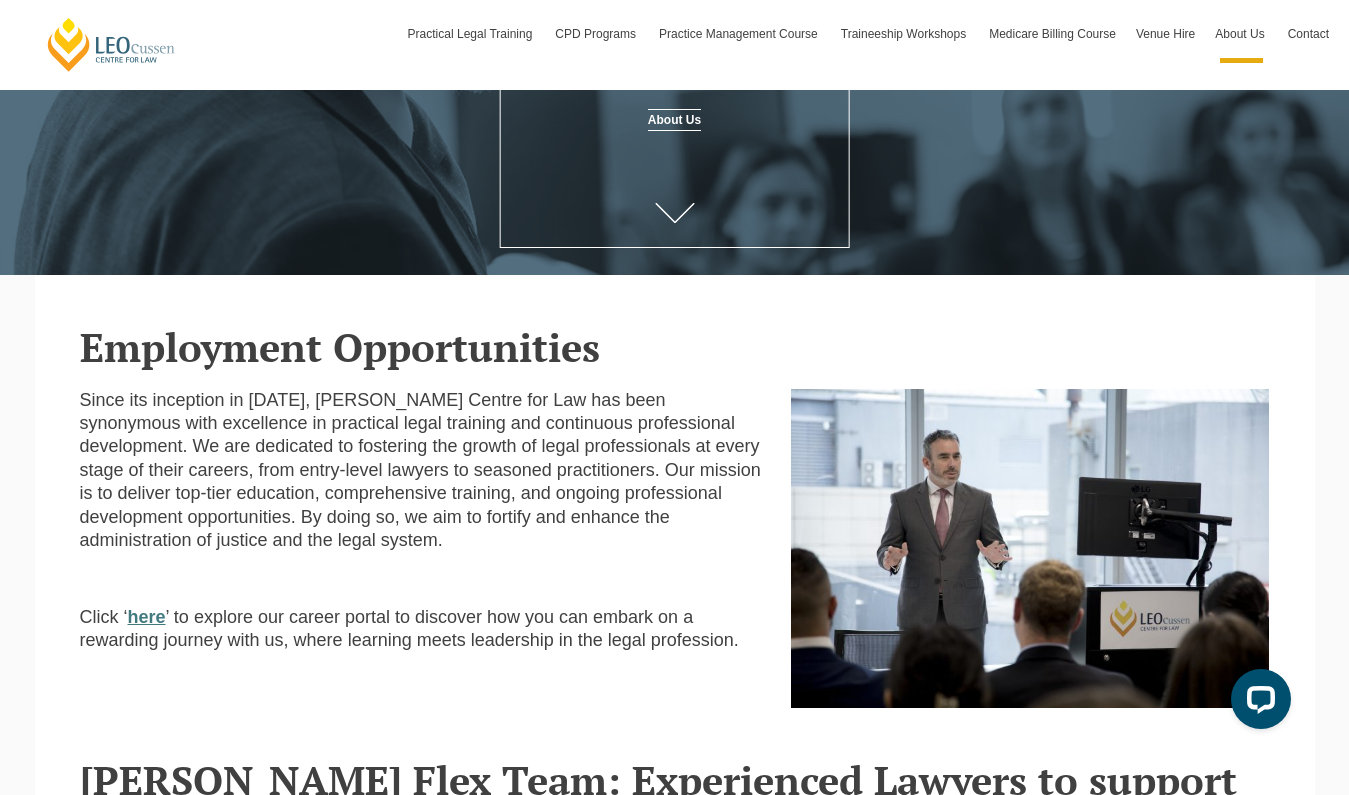click on "here" at bounding box center (147, 617) 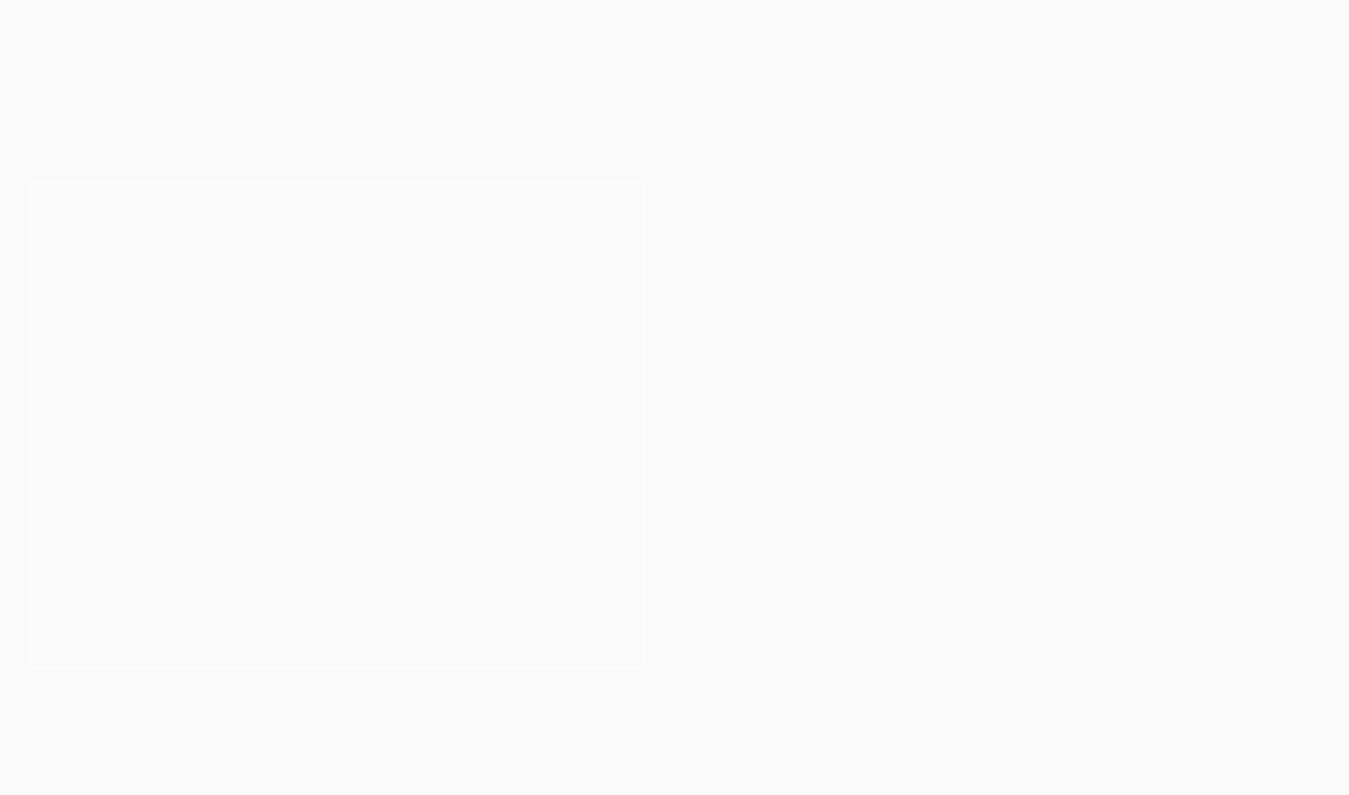 scroll, scrollTop: 0, scrollLeft: 0, axis: both 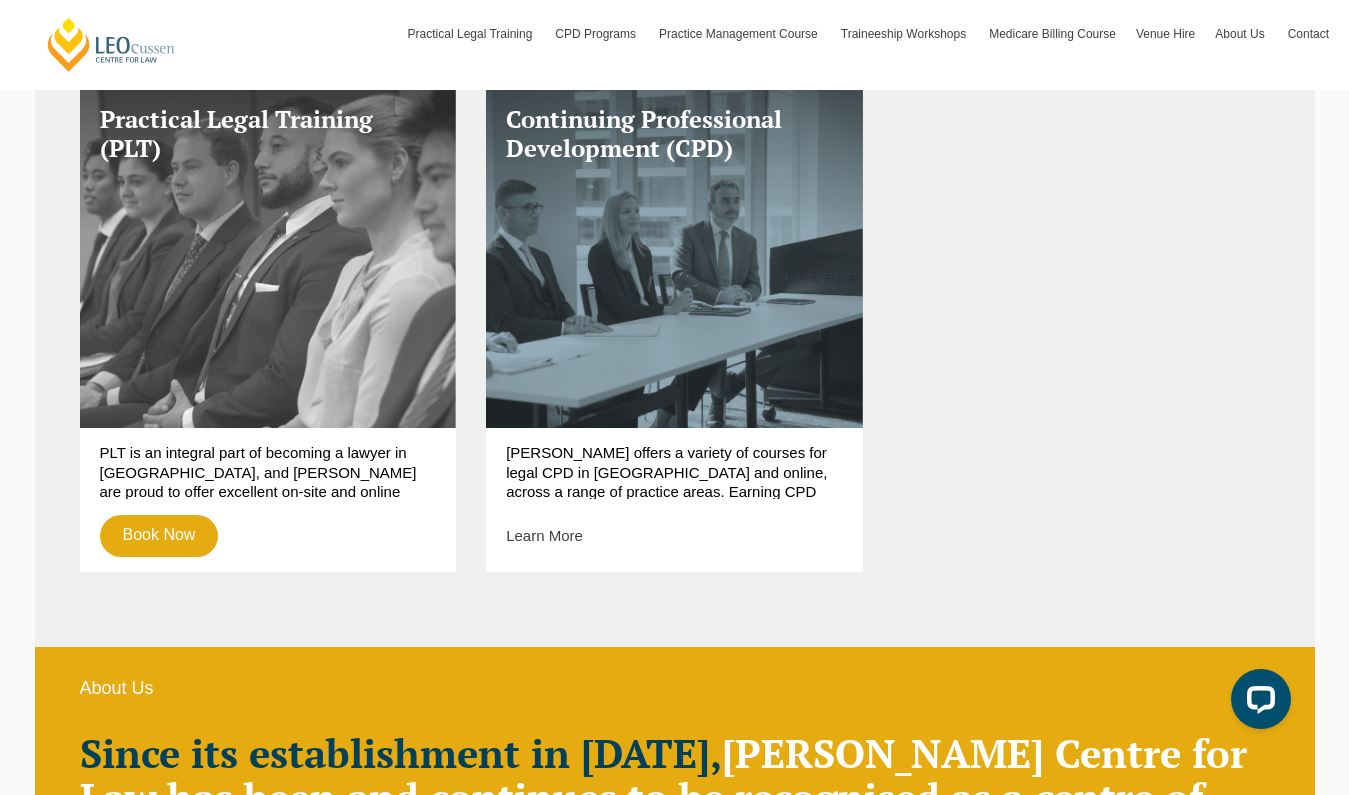 click on "Practical Legal Training (PLT)" at bounding box center (268, 256) 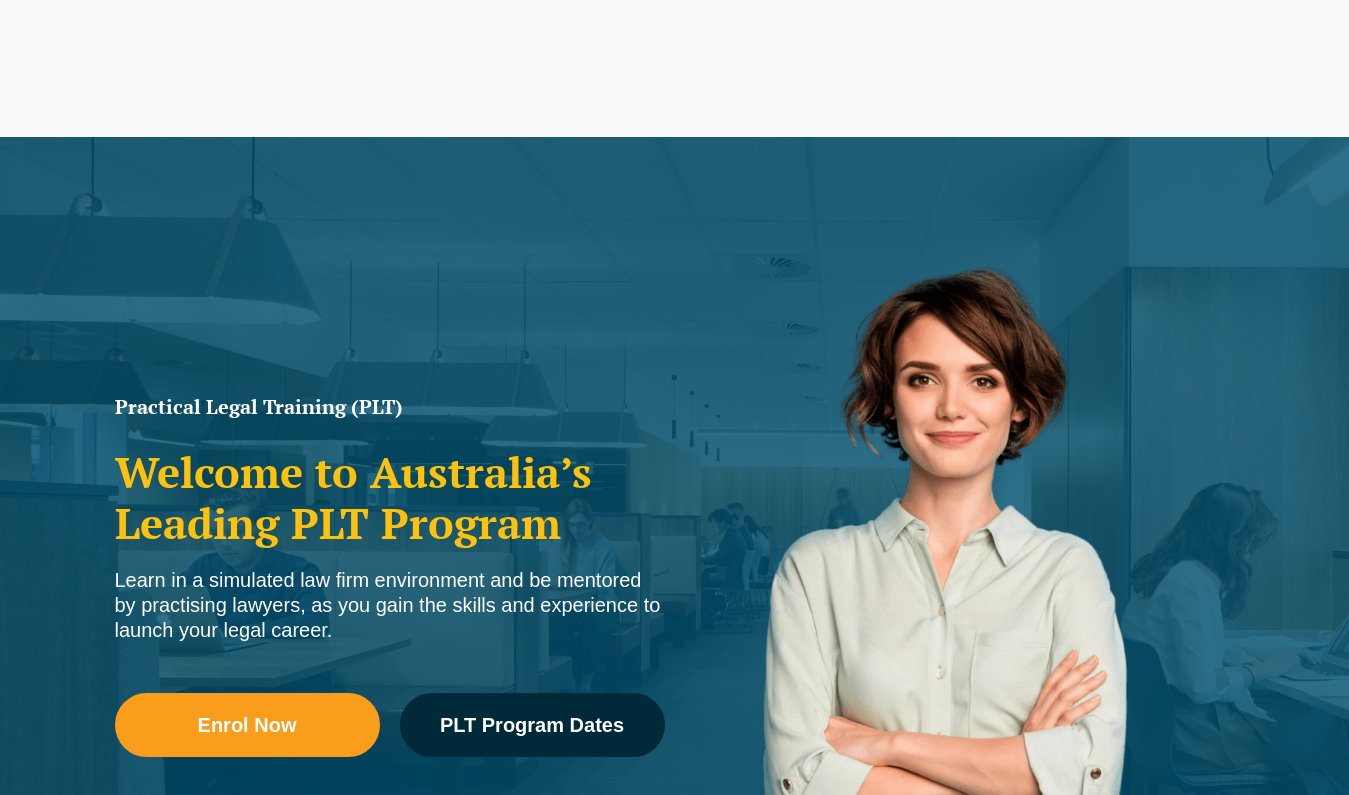 scroll, scrollTop: 0, scrollLeft: 0, axis: both 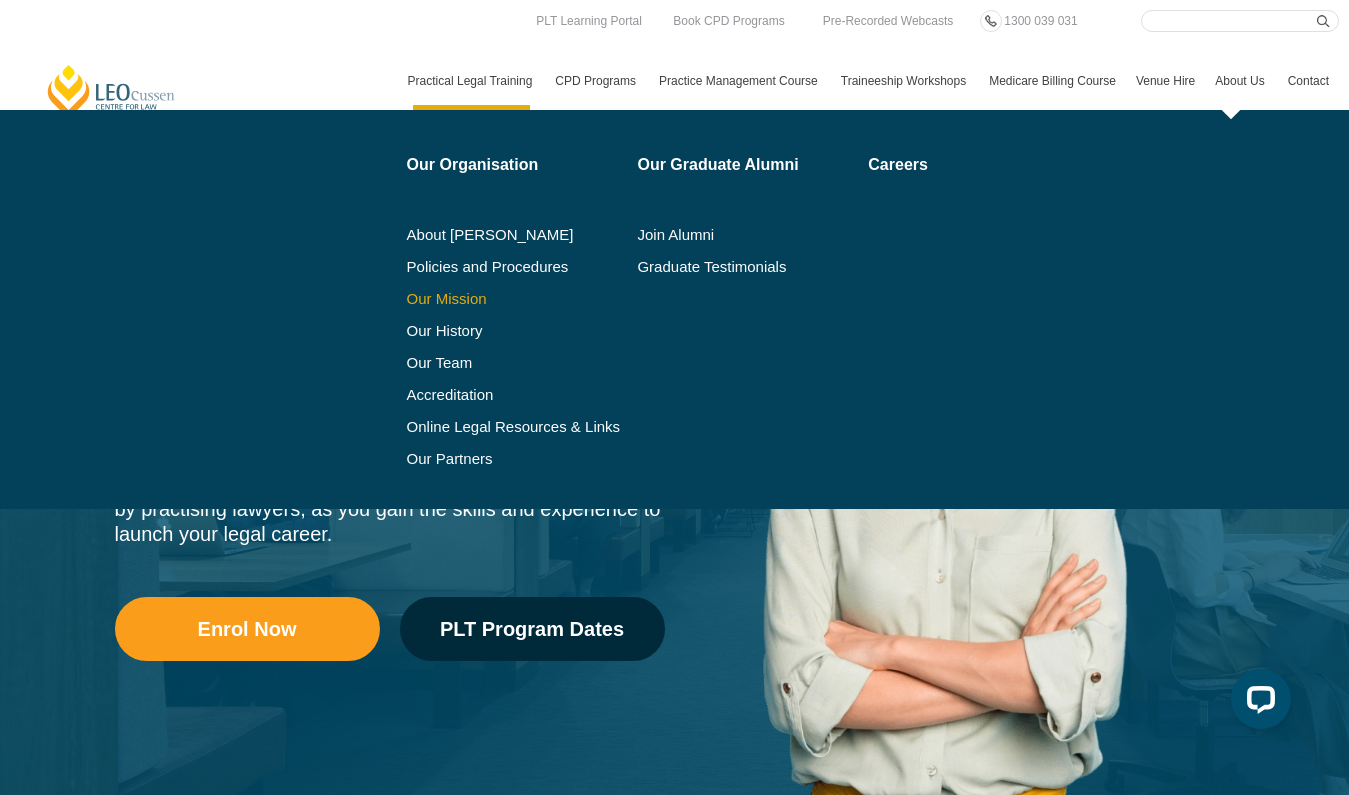 click on "Our Mission" at bounding box center [490, 299] 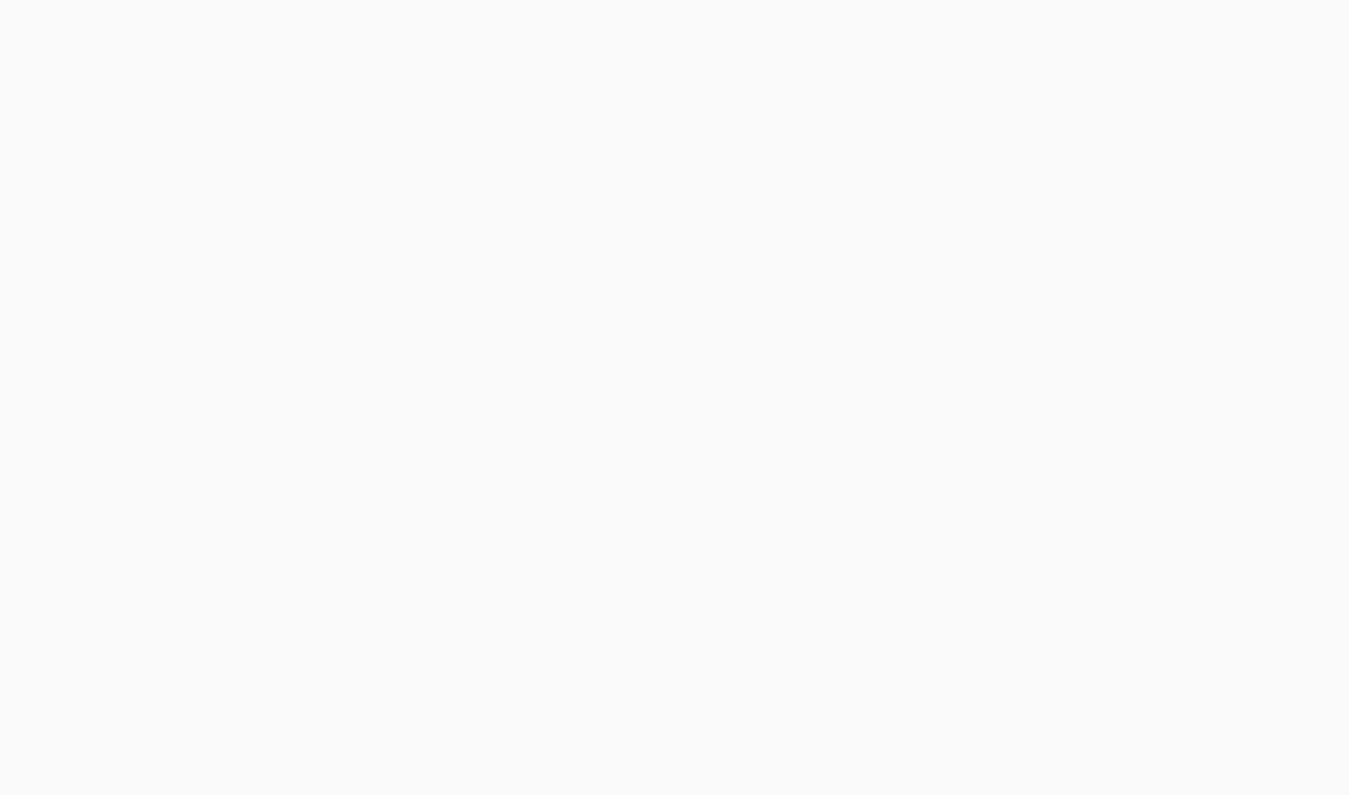 scroll, scrollTop: 0, scrollLeft: 0, axis: both 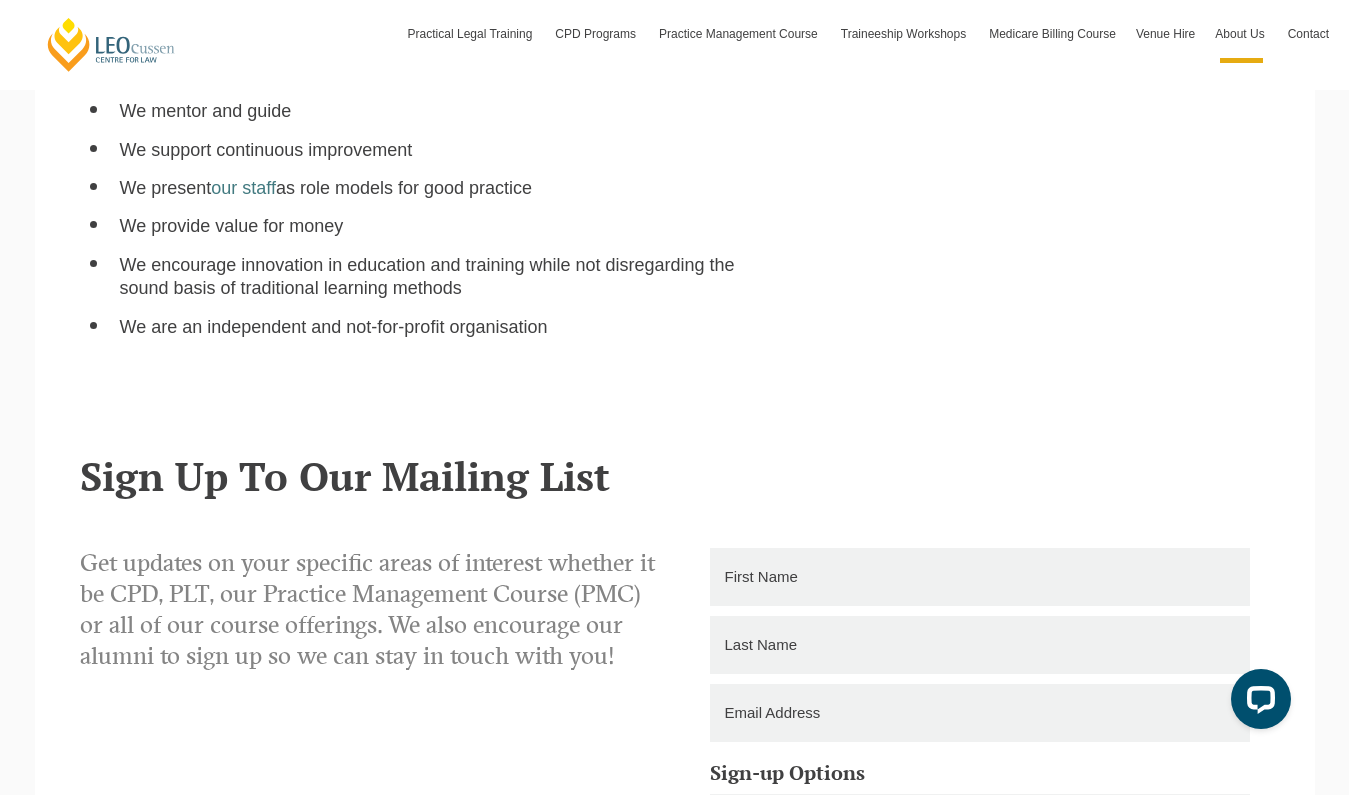 click at bounding box center [980, 577] 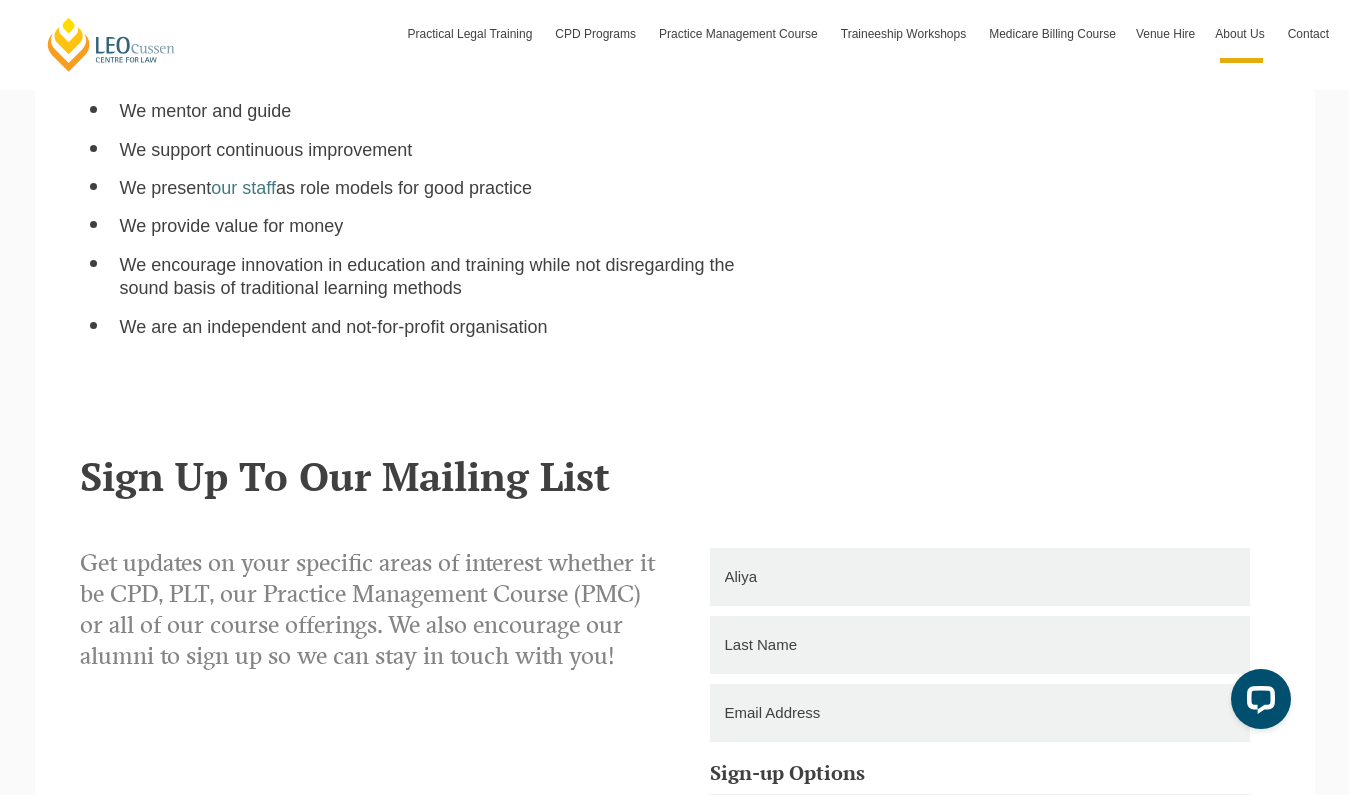 type on "Moustafa-Cook" 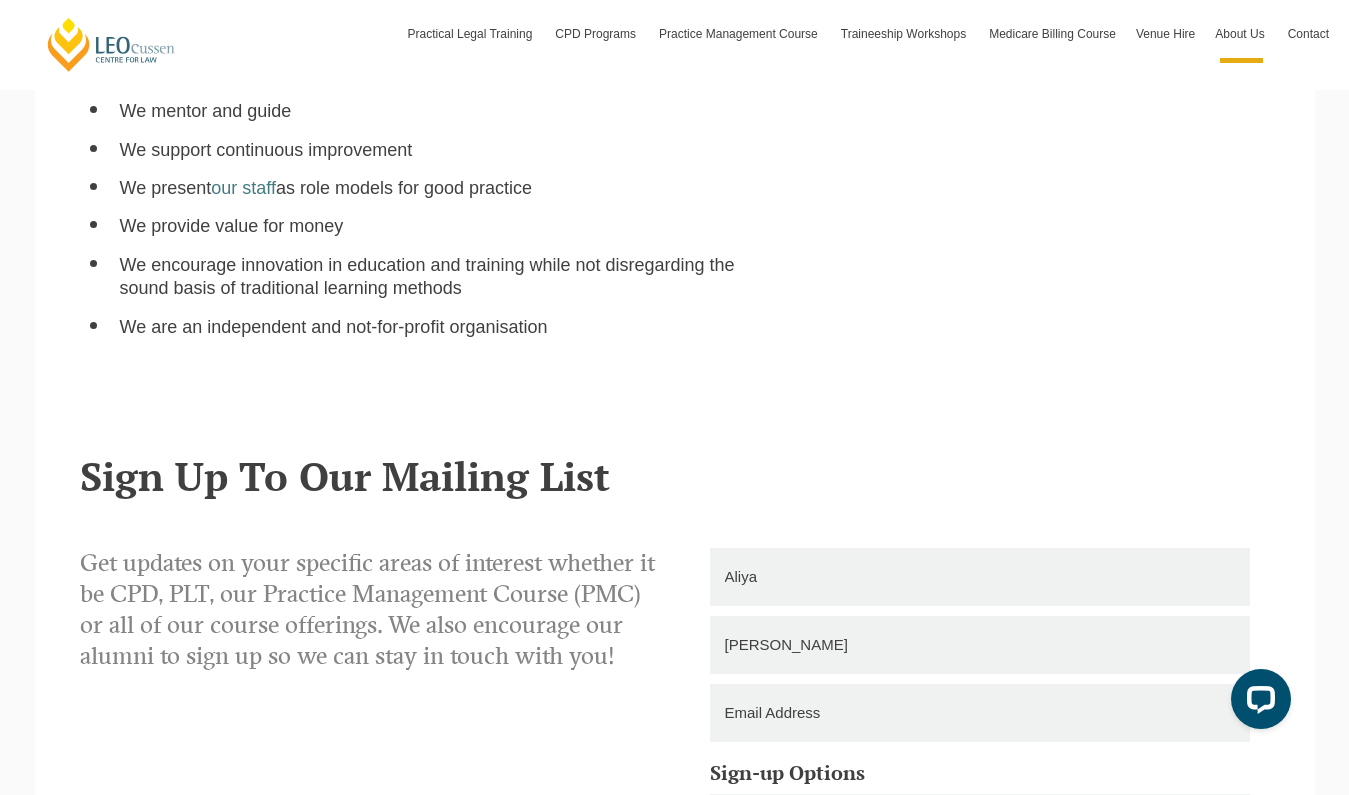 type on "aliyacook123@gmail.com" 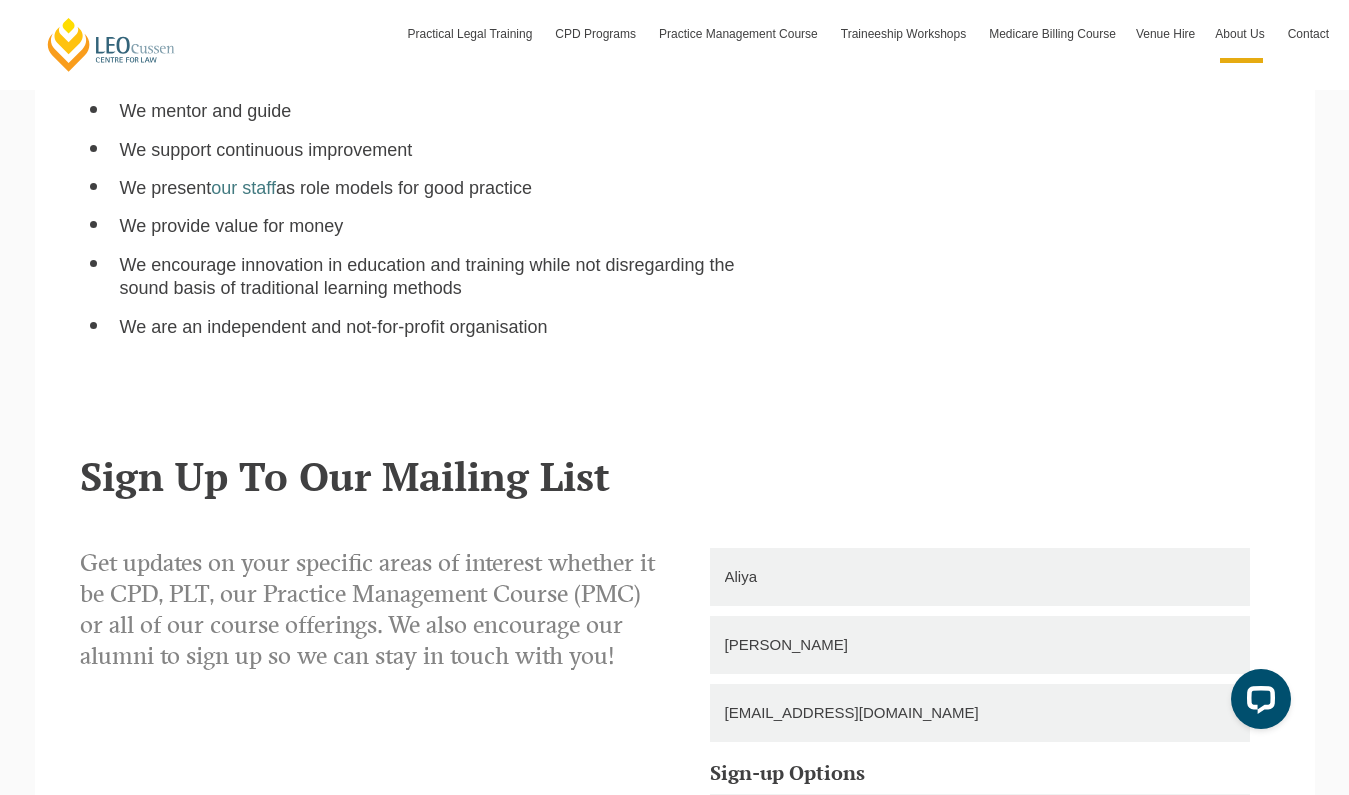type on "0499246216" 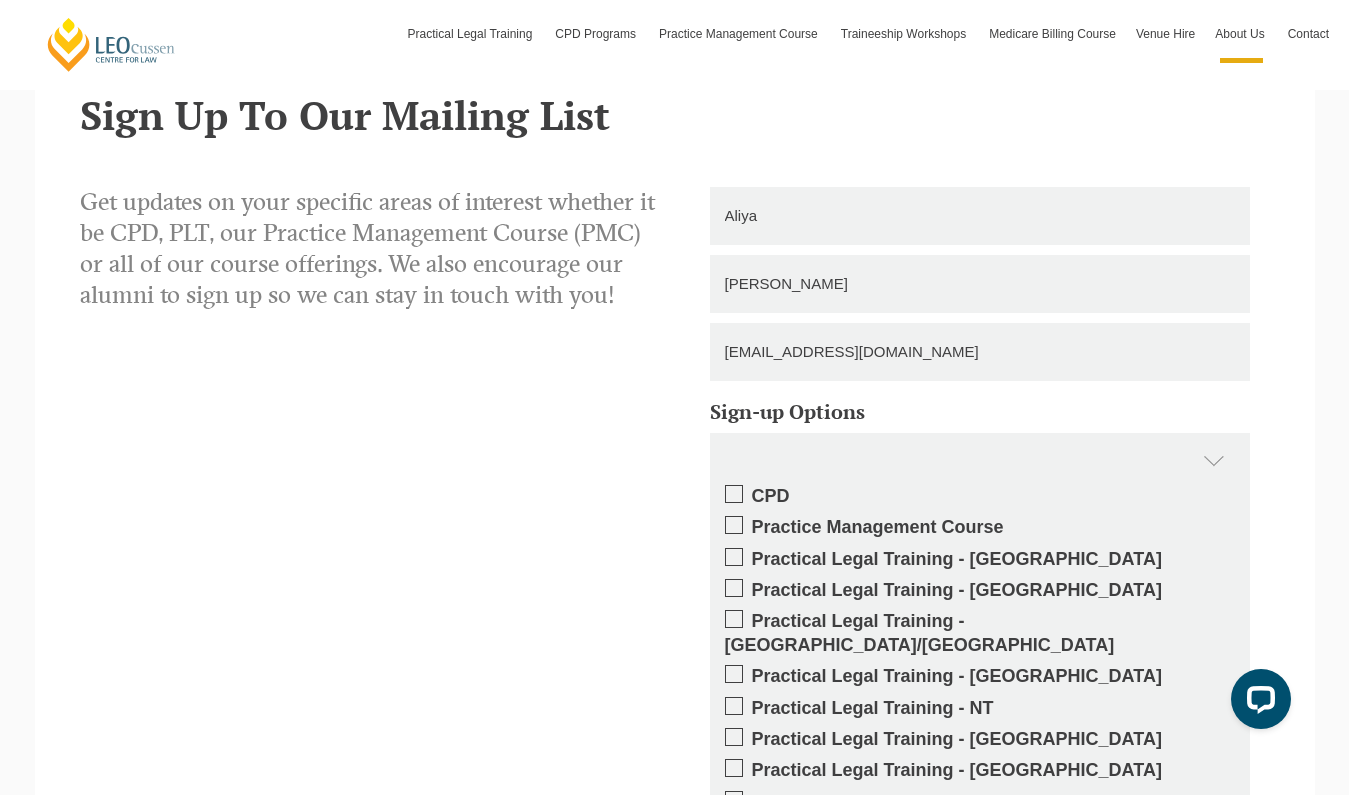 scroll, scrollTop: 1996, scrollLeft: 0, axis: vertical 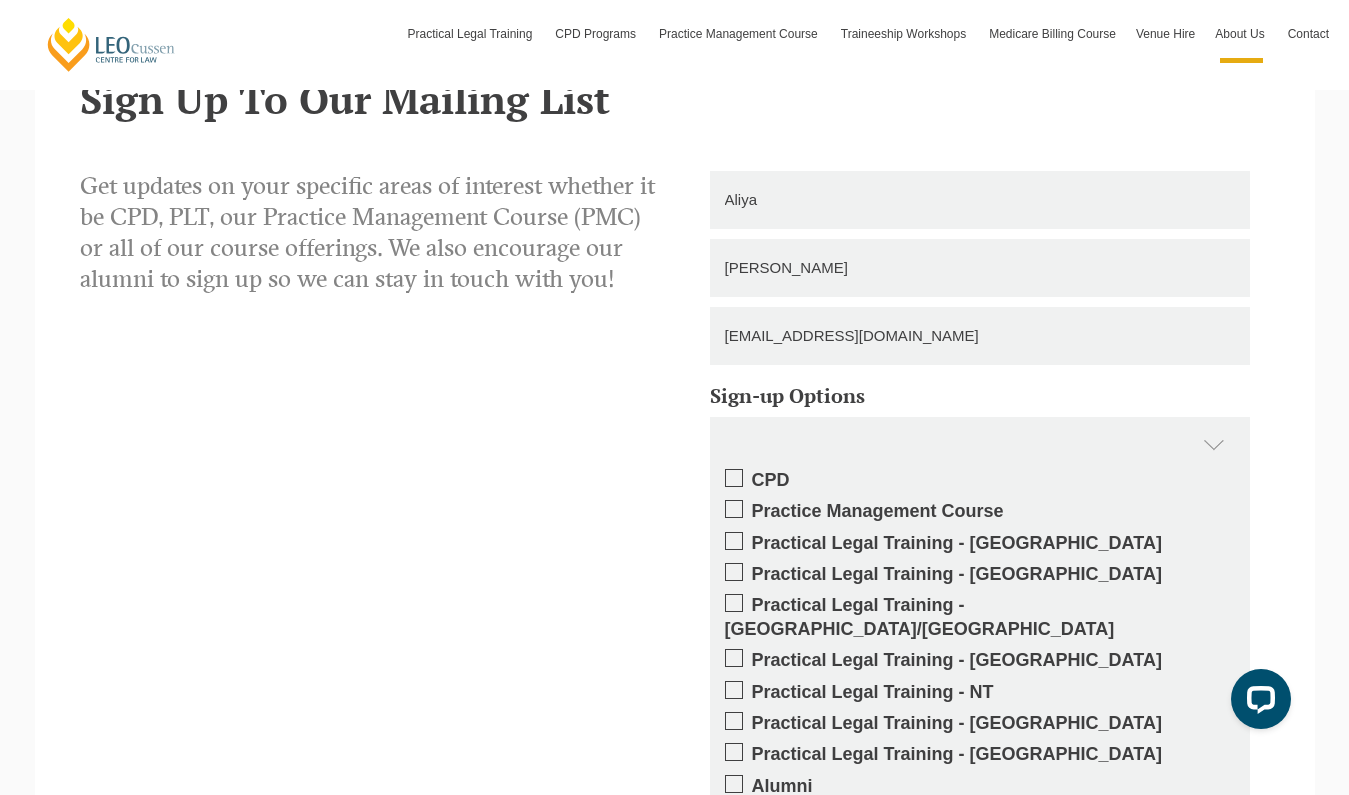 click at bounding box center (734, 541) 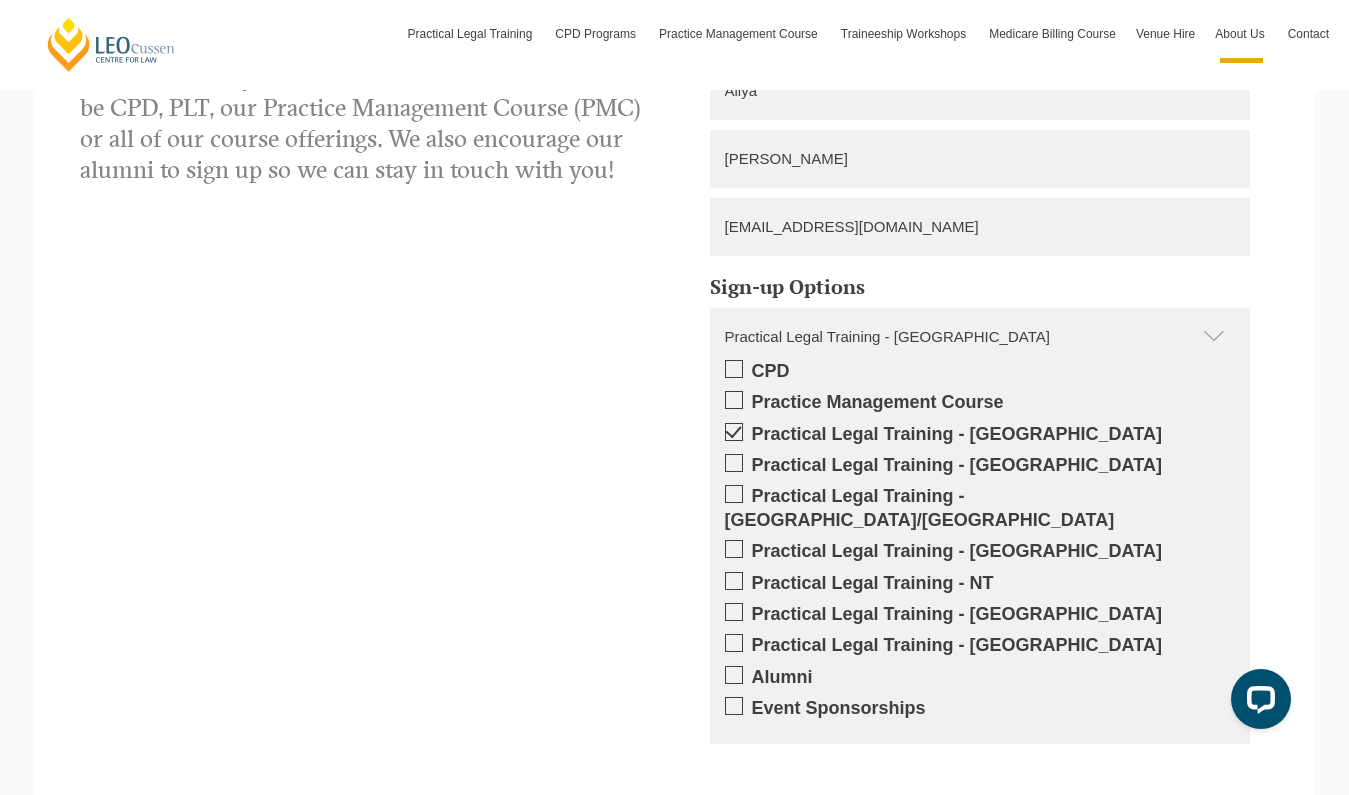 scroll, scrollTop: 2102, scrollLeft: 0, axis: vertical 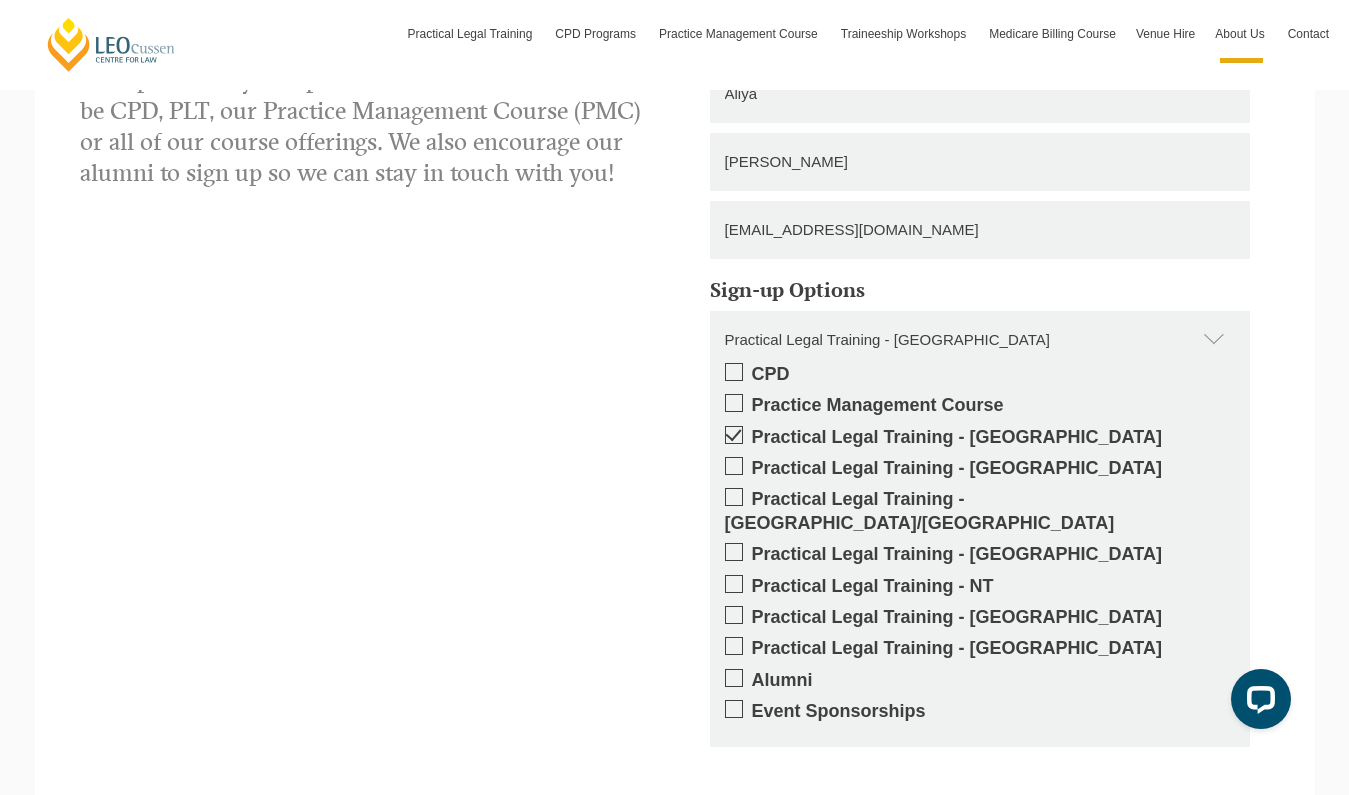 click at bounding box center [734, 372] 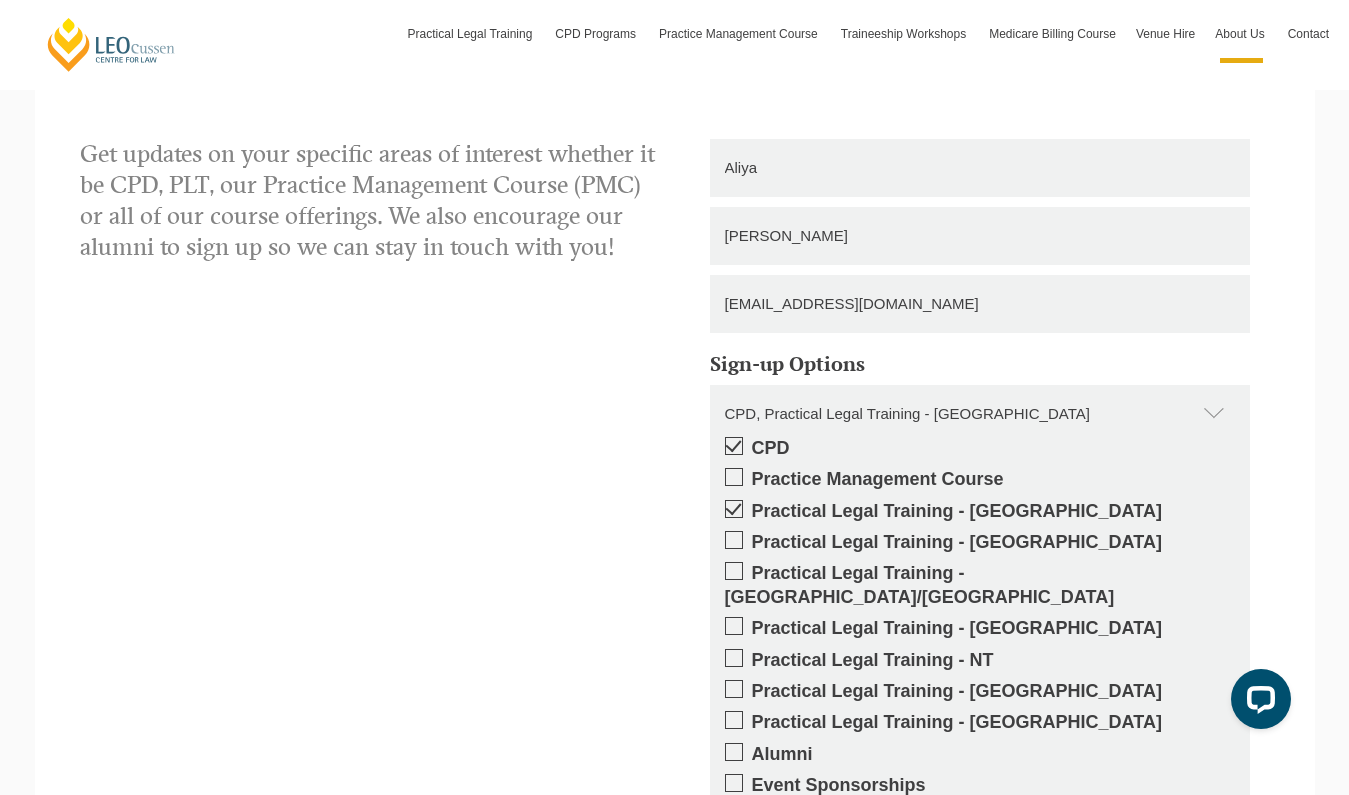 scroll, scrollTop: 2040, scrollLeft: 0, axis: vertical 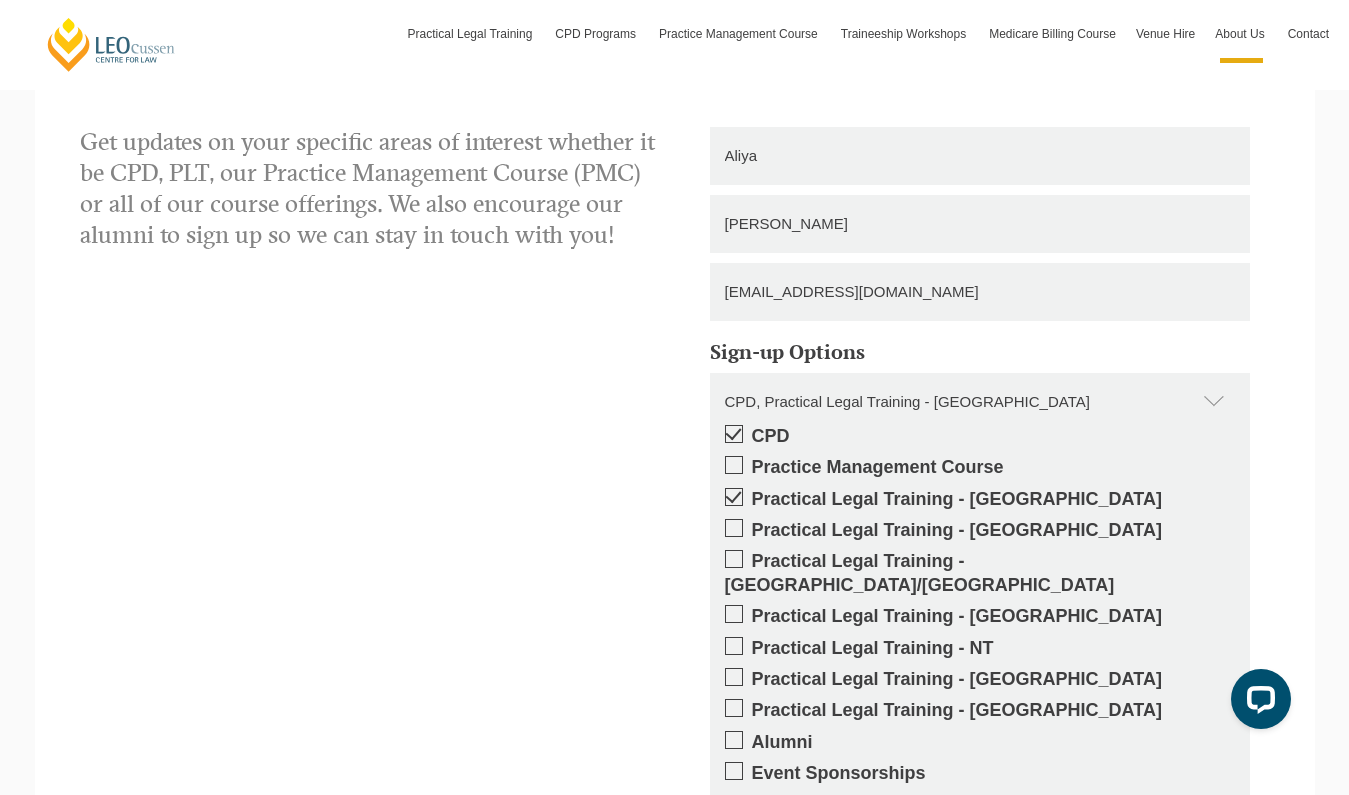 click at bounding box center [734, 465] 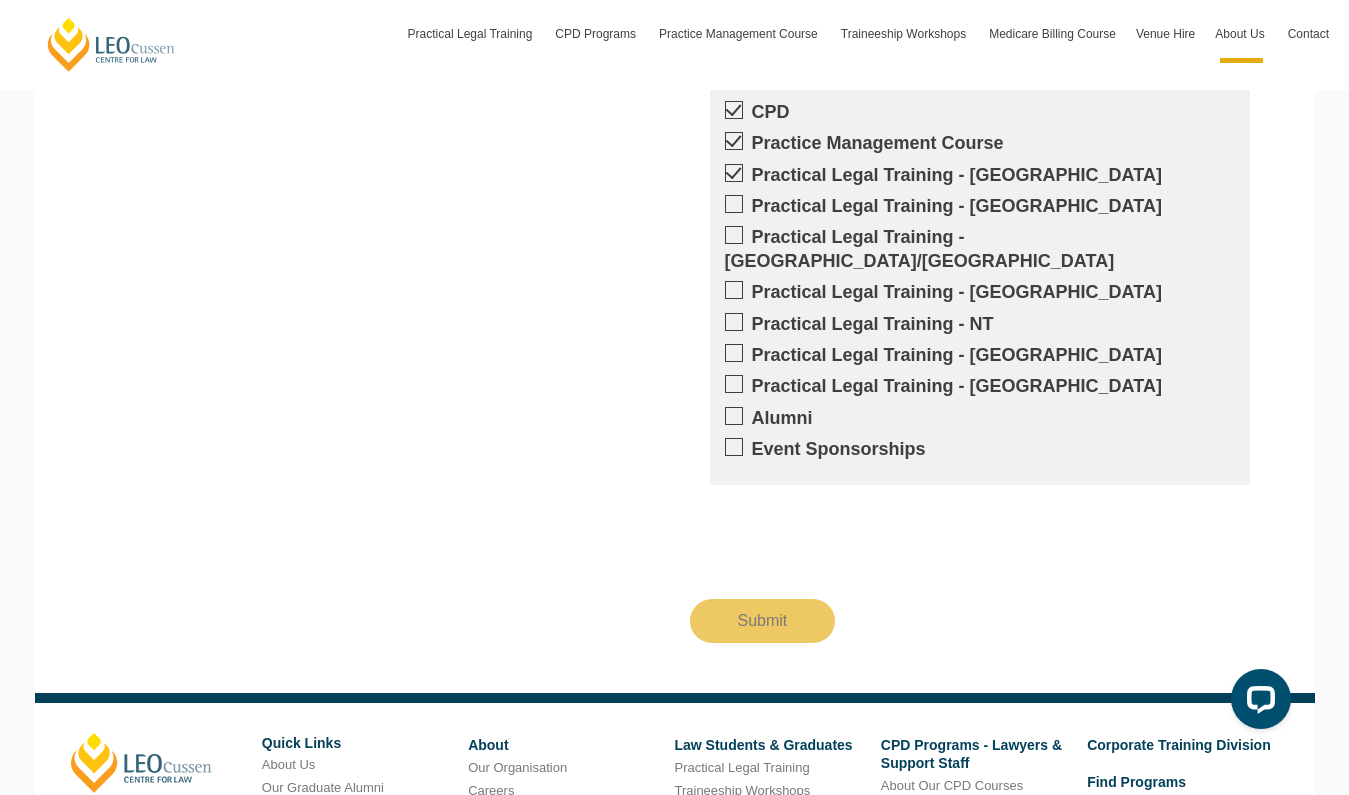 scroll, scrollTop: 2365, scrollLeft: 0, axis: vertical 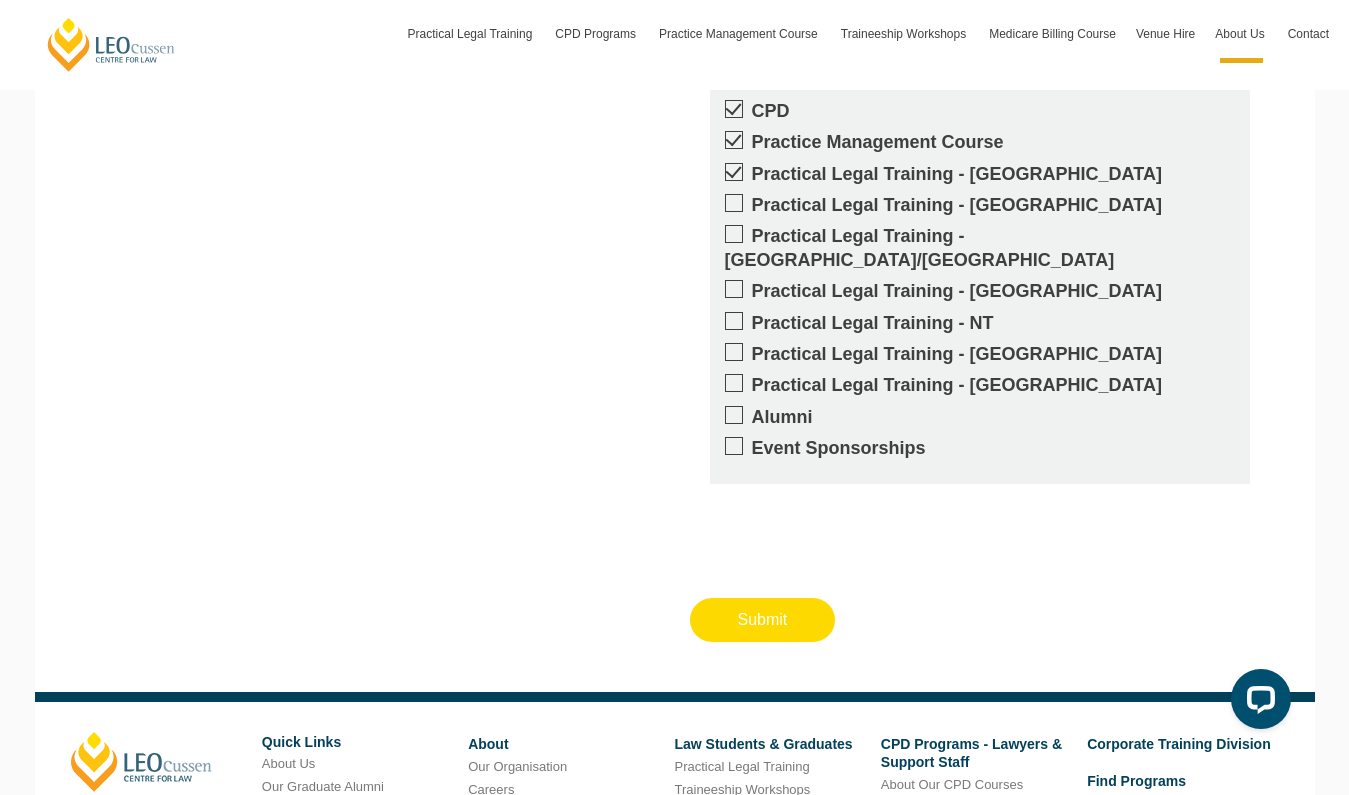 click on "Submit" at bounding box center [763, 620] 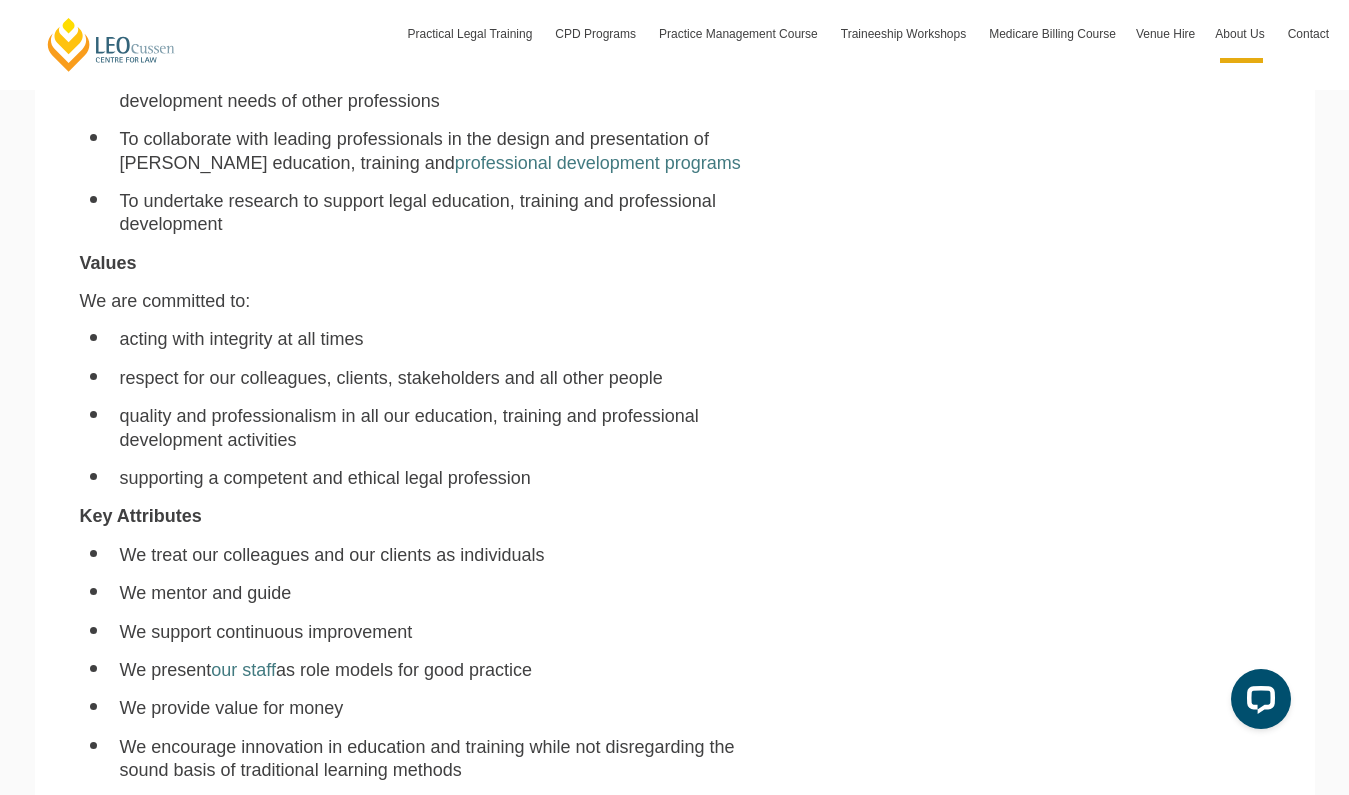 scroll, scrollTop: 1135, scrollLeft: 0, axis: vertical 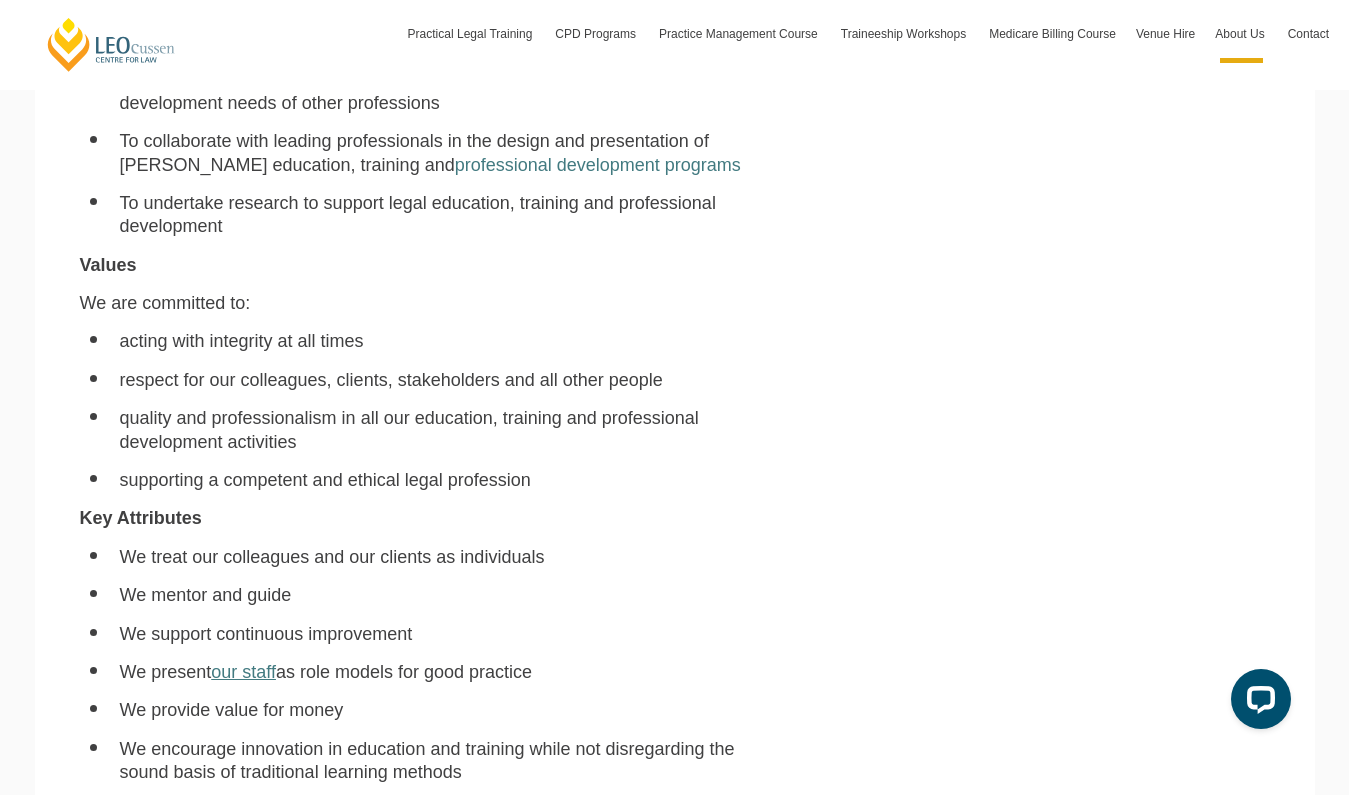 click on "our staff" at bounding box center [243, 672] 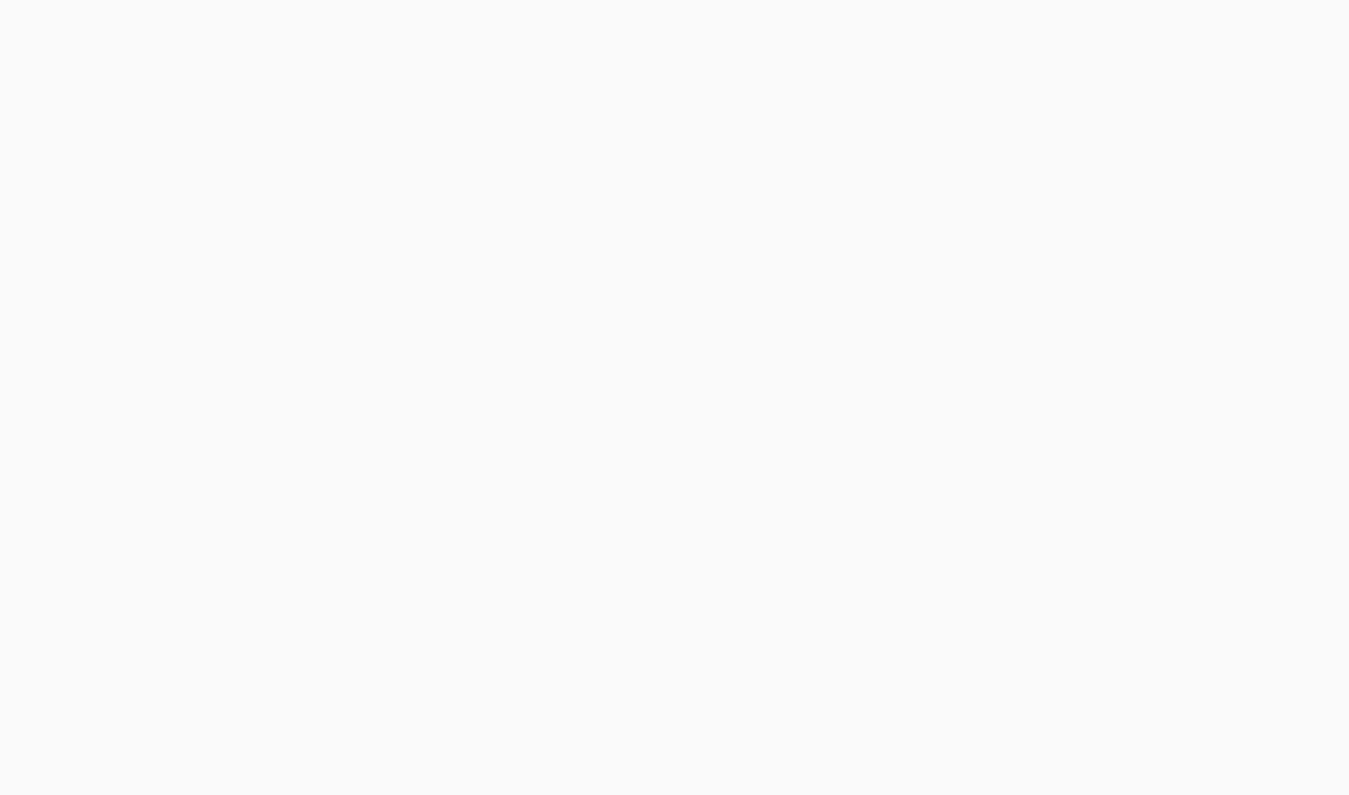 scroll, scrollTop: 0, scrollLeft: 0, axis: both 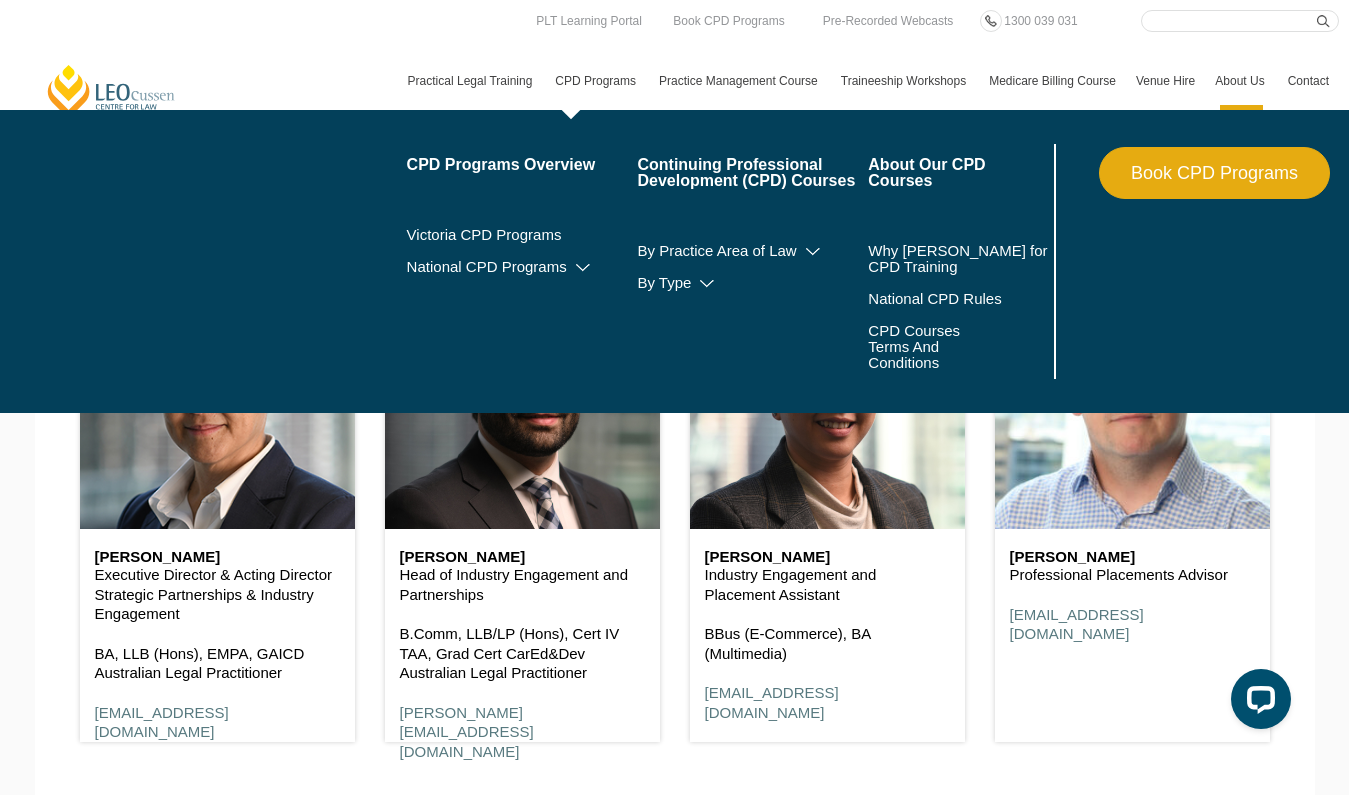click on "CPD Programs" at bounding box center (597, 81) 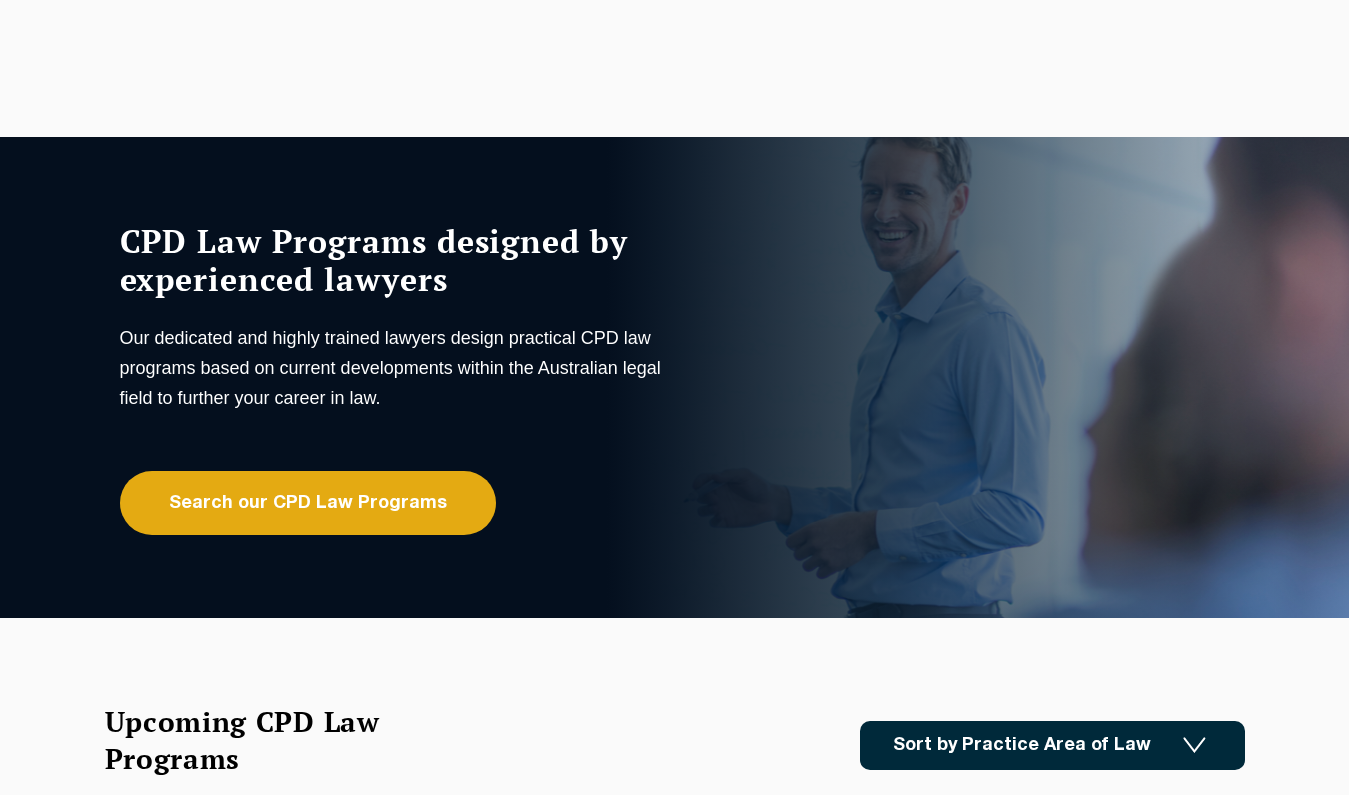 scroll, scrollTop: 0, scrollLeft: 0, axis: both 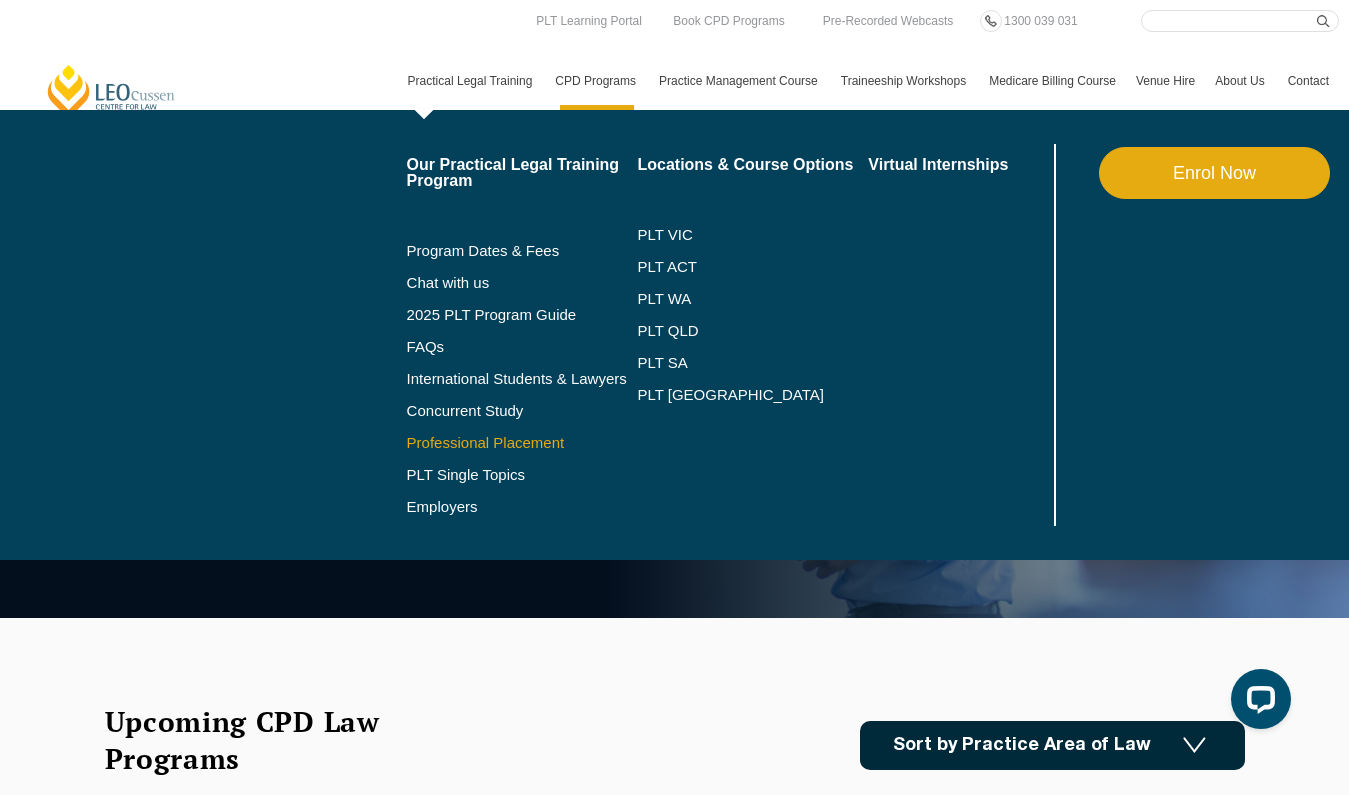 click on "Professional Placement" at bounding box center (522, 443) 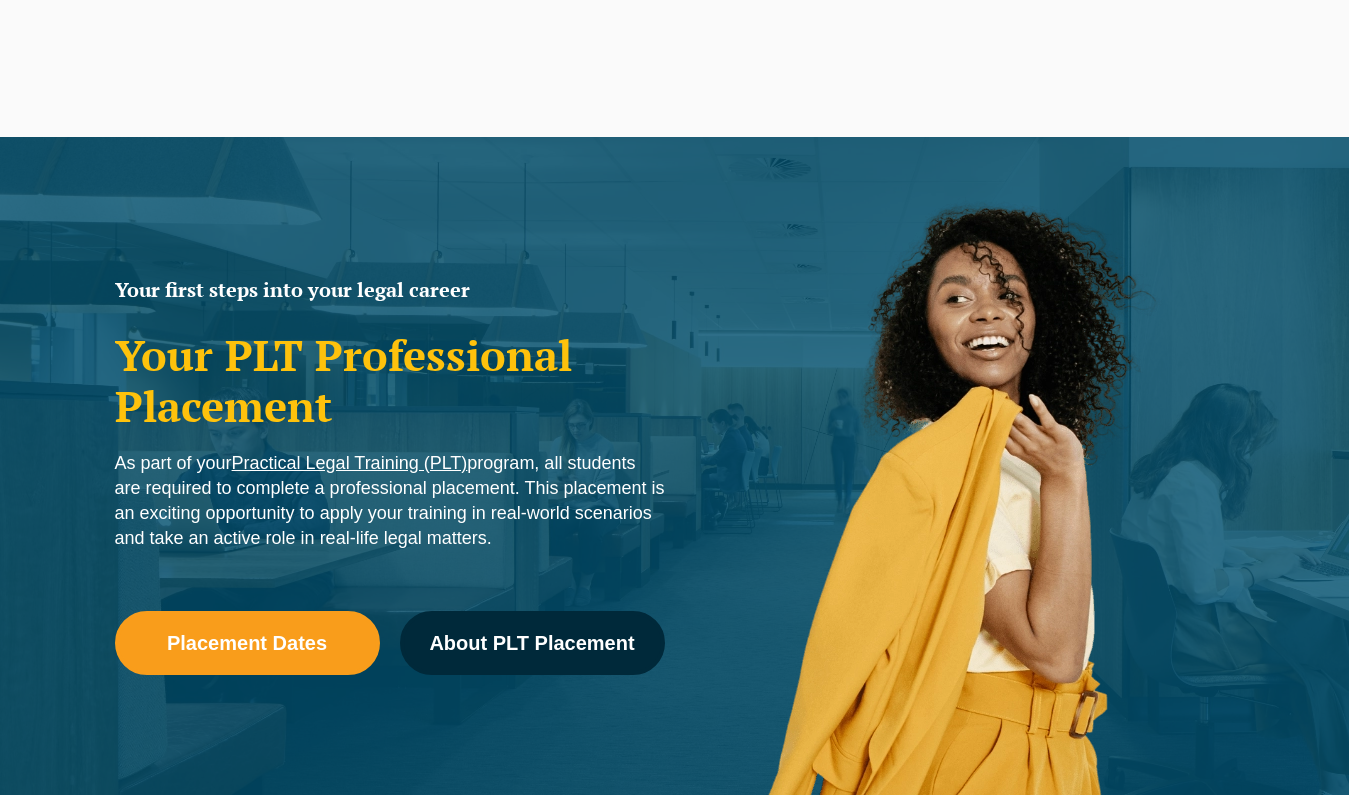 scroll, scrollTop: 0, scrollLeft: 0, axis: both 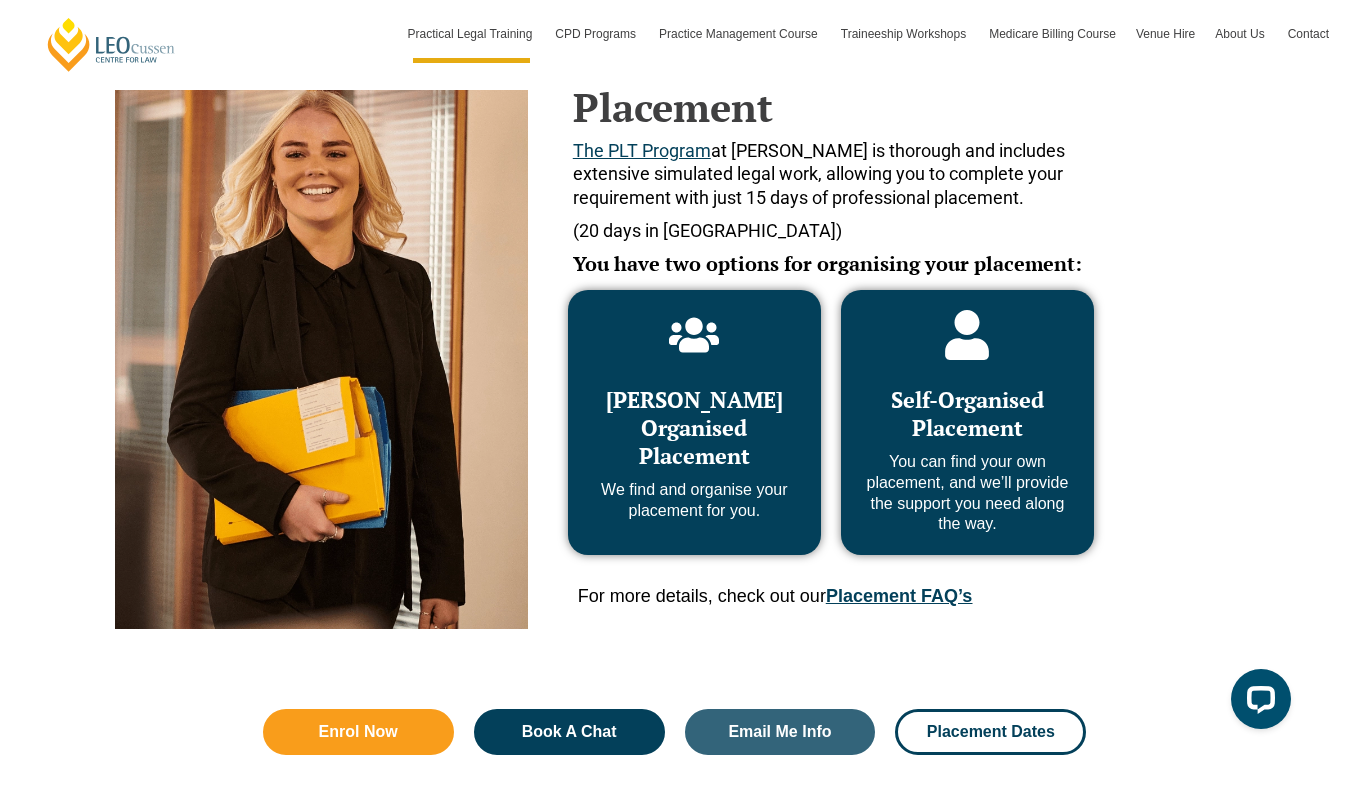 click 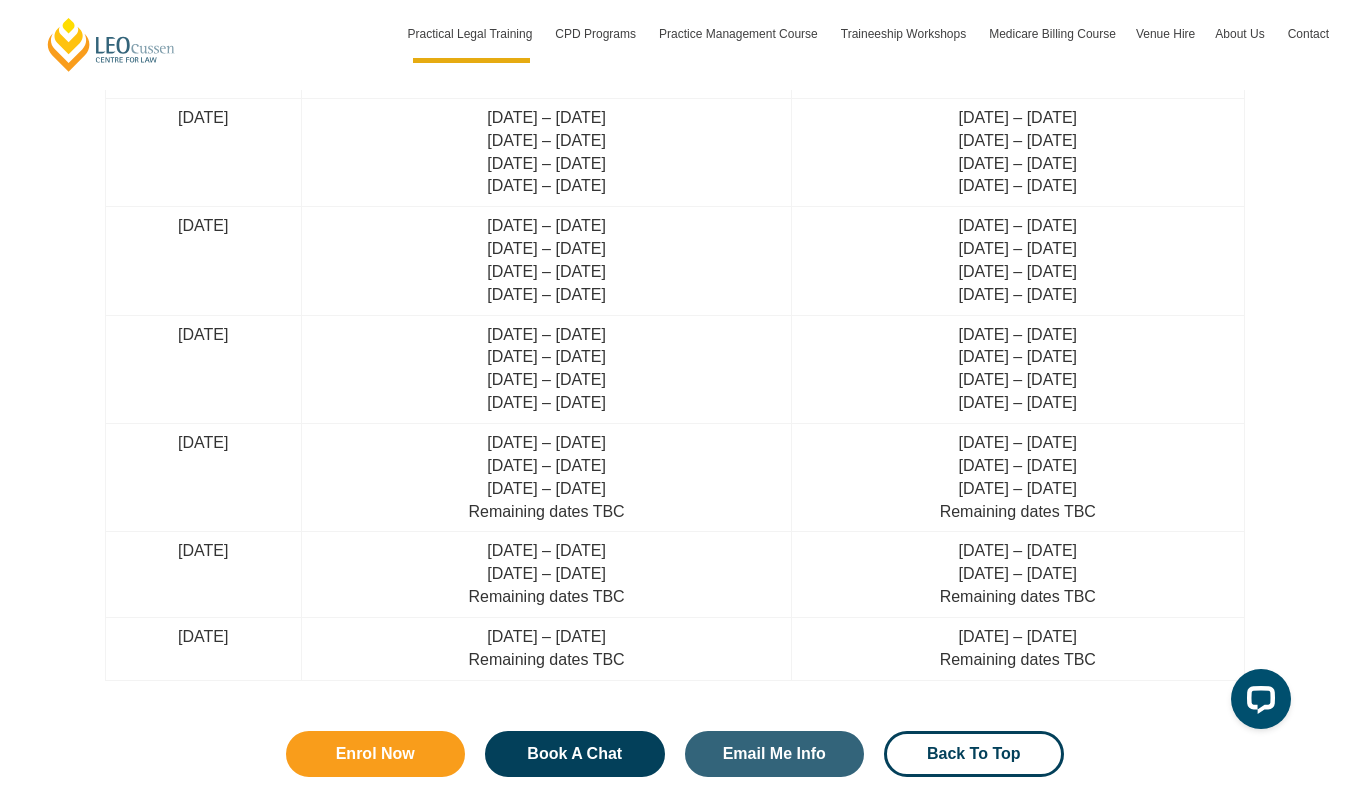 scroll, scrollTop: 5204, scrollLeft: 0, axis: vertical 